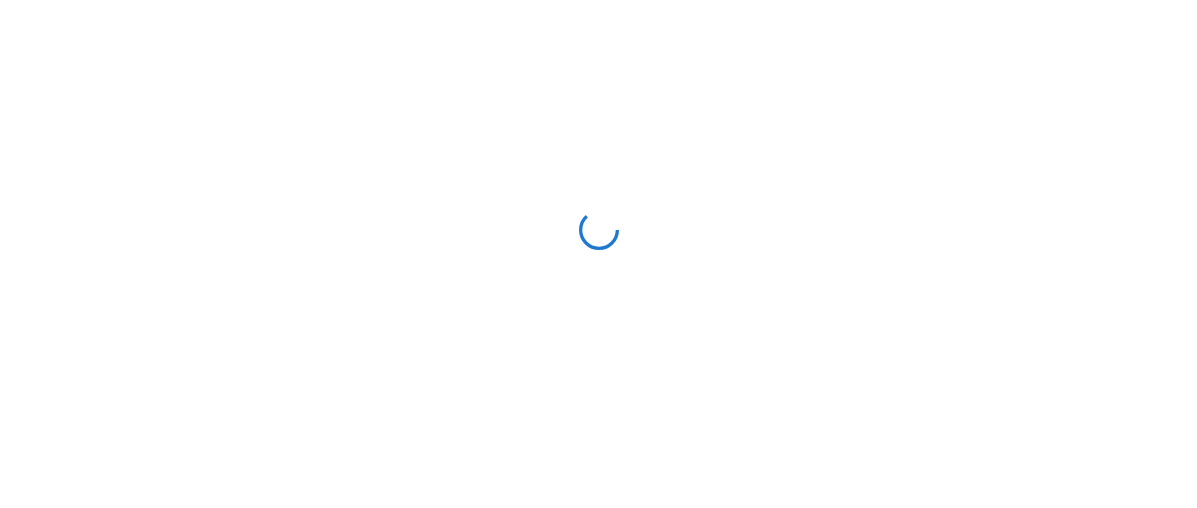 scroll, scrollTop: 0, scrollLeft: 0, axis: both 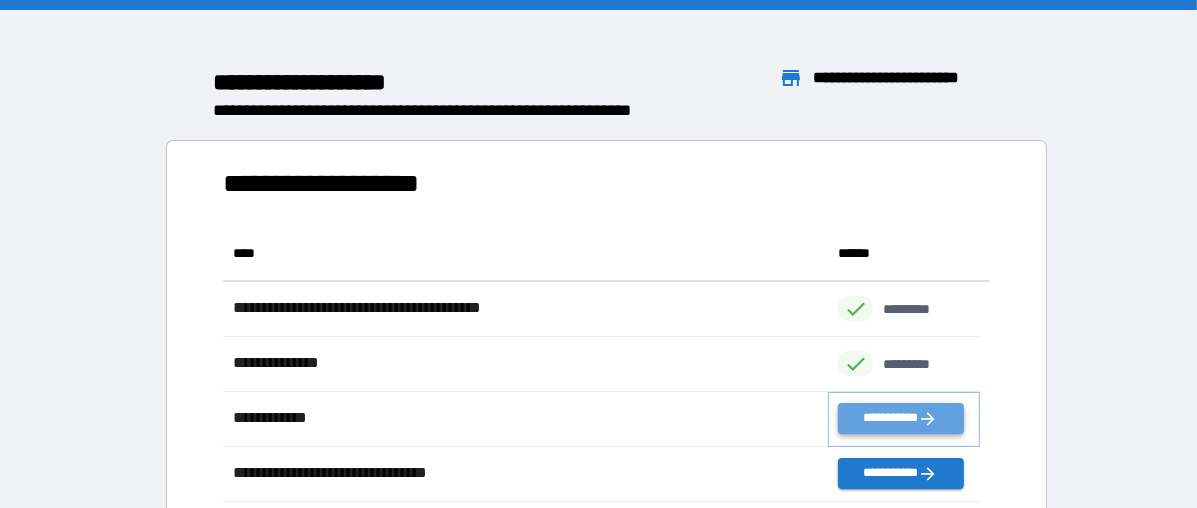 click on "**********" at bounding box center [900, 418] 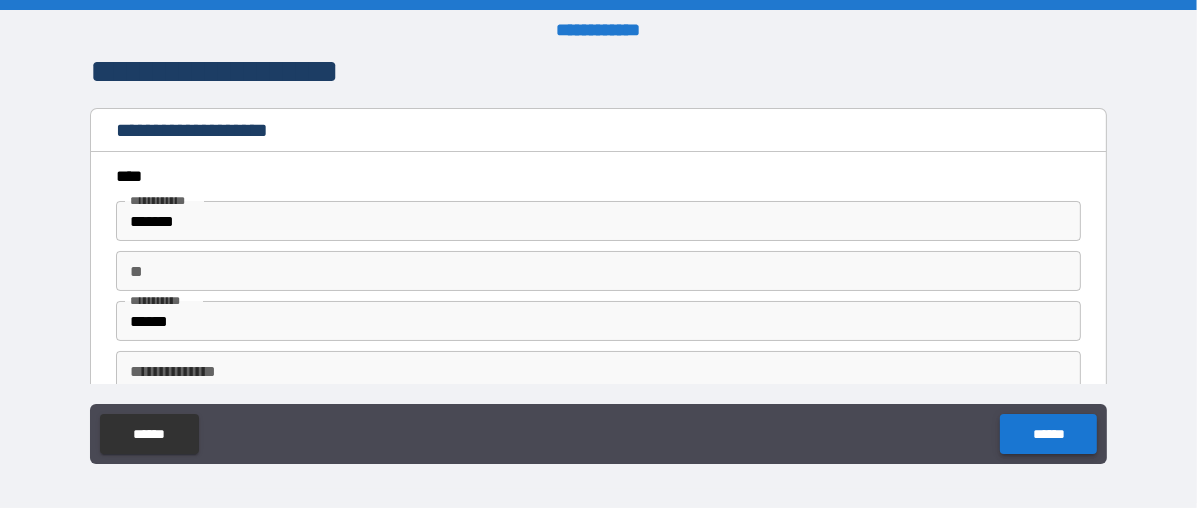 click on "******" at bounding box center [1048, 434] 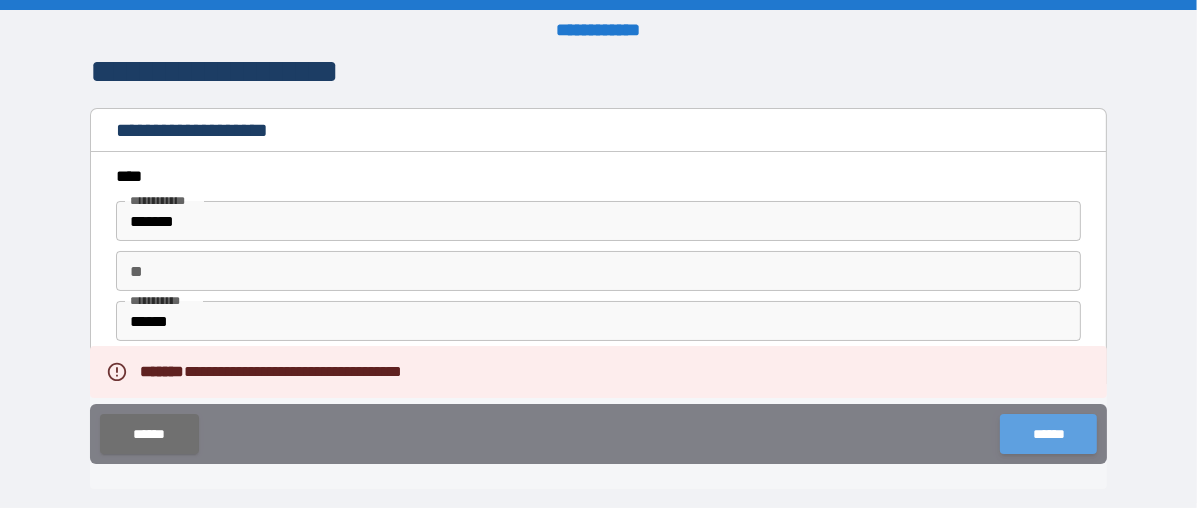 click on "******" at bounding box center [1048, 434] 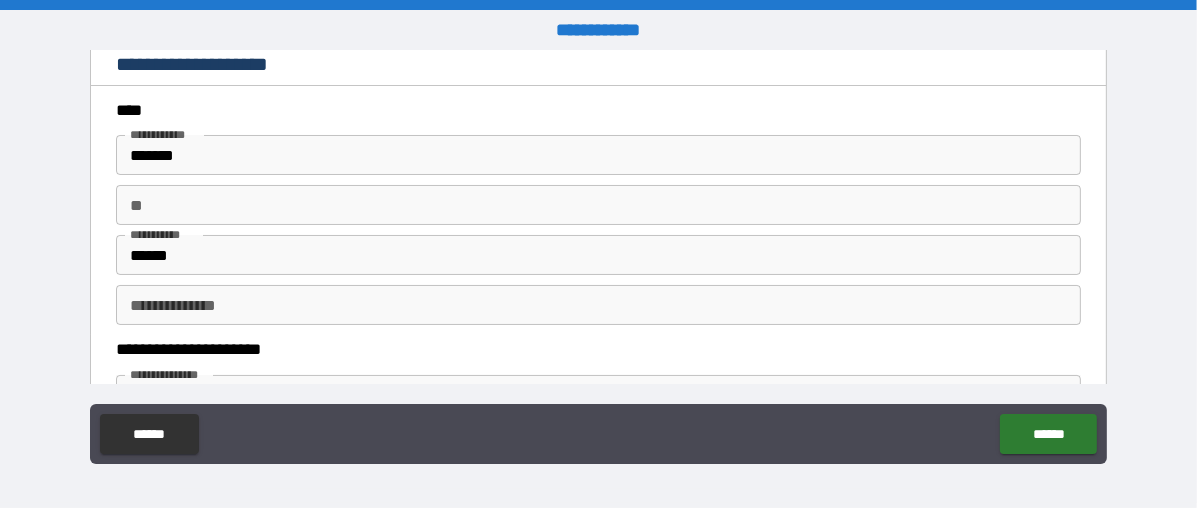 scroll, scrollTop: 0, scrollLeft: 0, axis: both 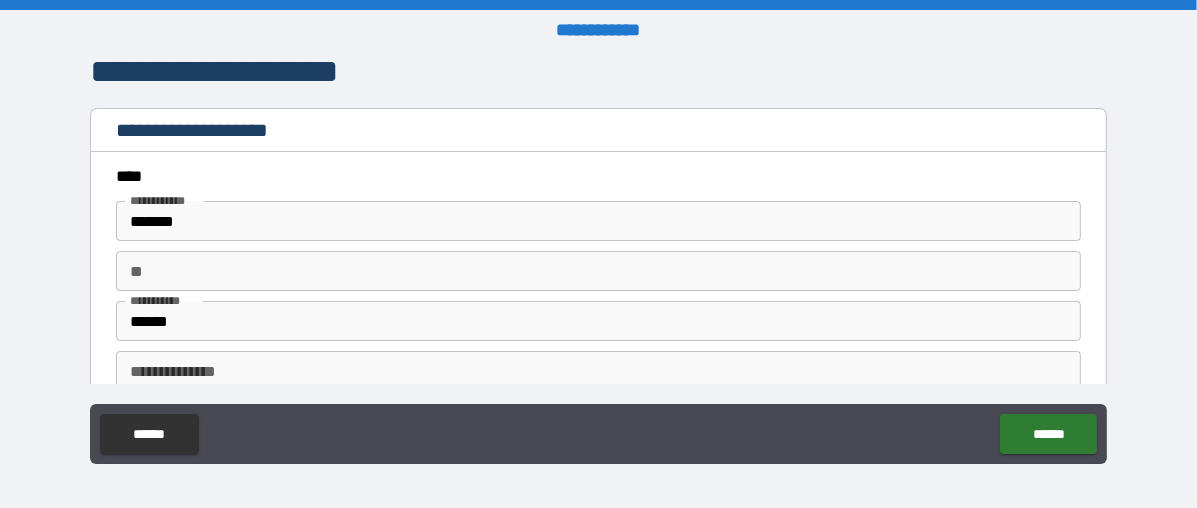 click on "**********" at bounding box center (598, 371) 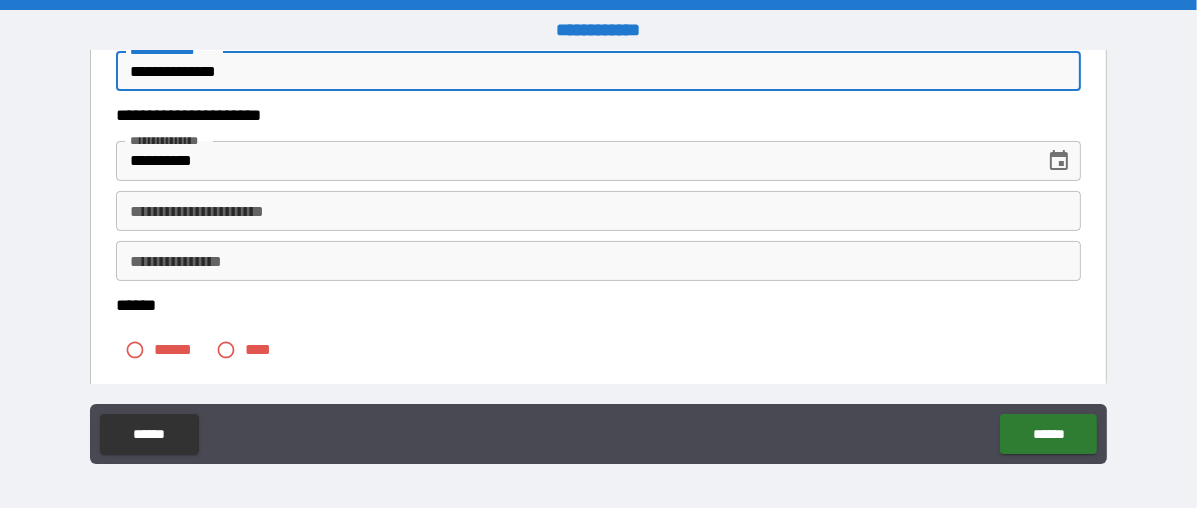scroll, scrollTop: 333, scrollLeft: 0, axis: vertical 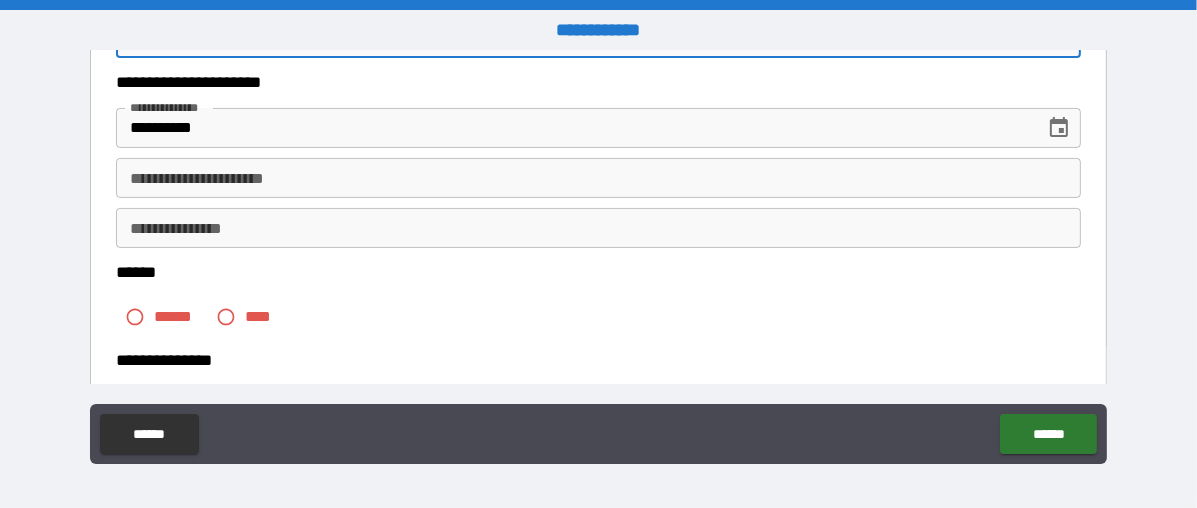 type on "**********" 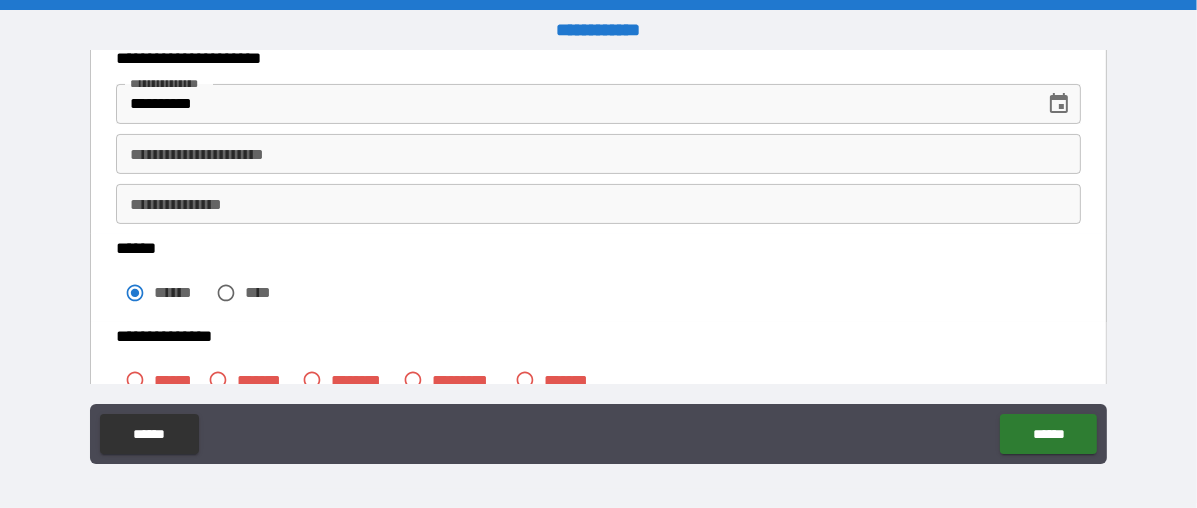 scroll, scrollTop: 424, scrollLeft: 0, axis: vertical 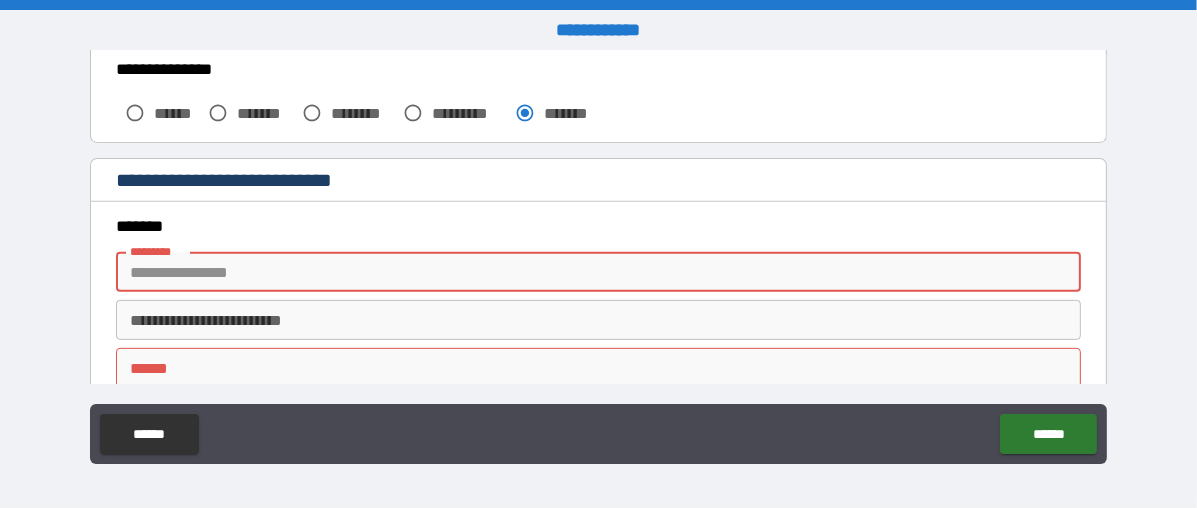 click on "*******   *" at bounding box center [598, 272] 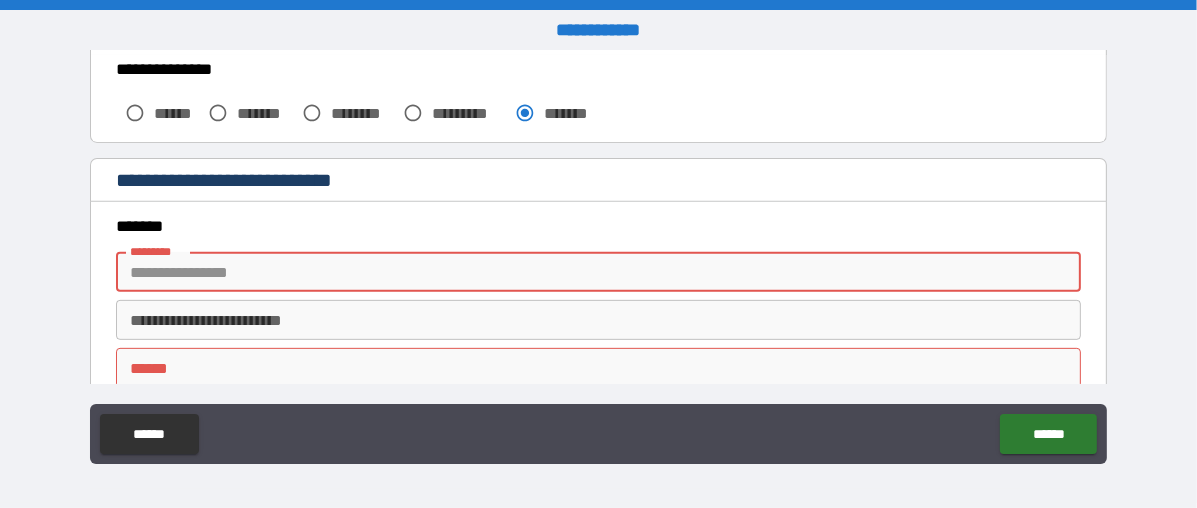 click on "*******   *" at bounding box center [598, 272] 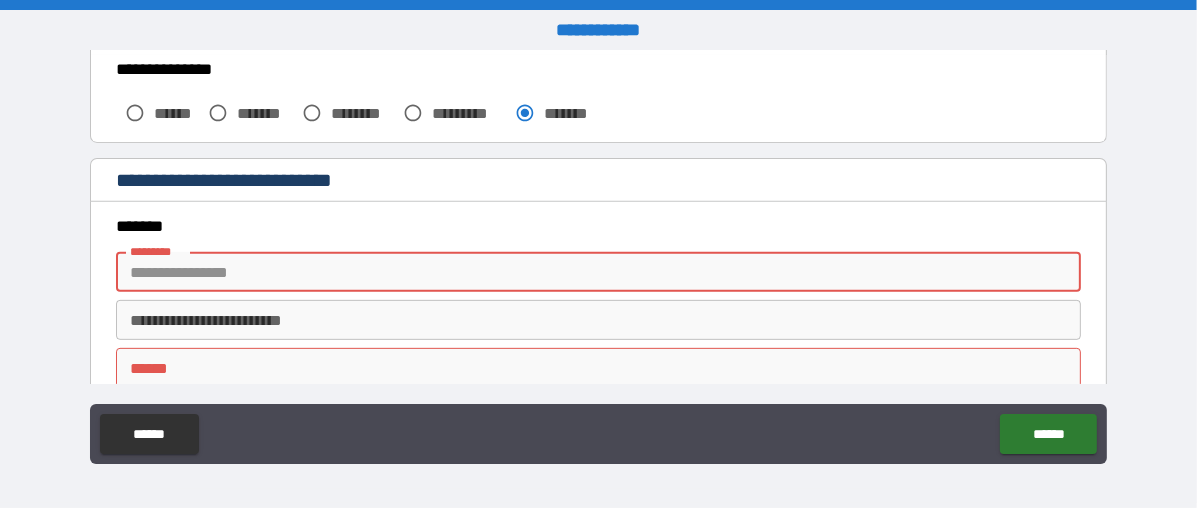 click on "**********" at bounding box center [598, 320] 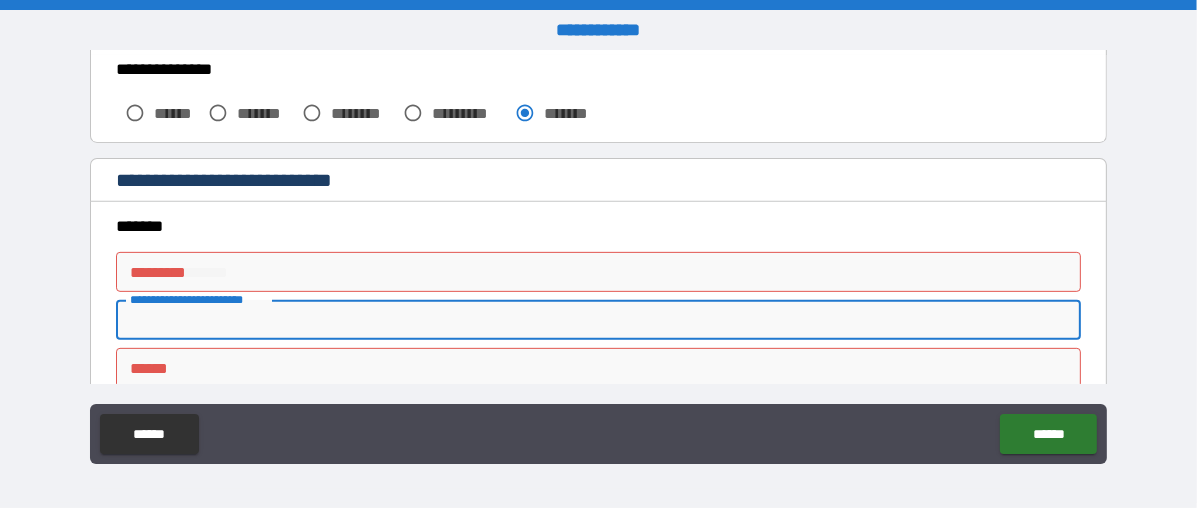 scroll, scrollTop: 657, scrollLeft: 0, axis: vertical 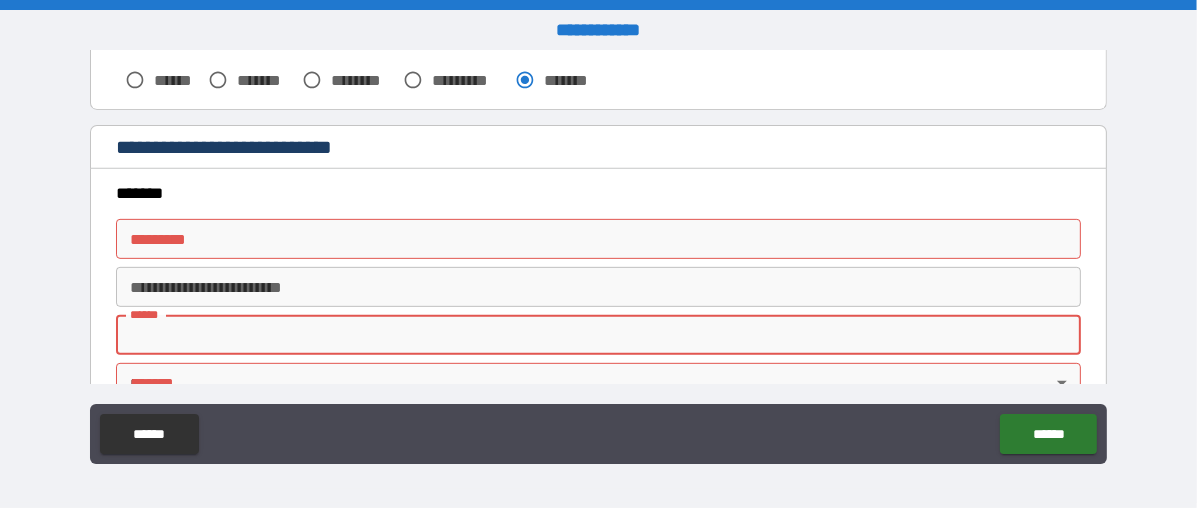 click on "****   * ****   *" at bounding box center [598, 335] 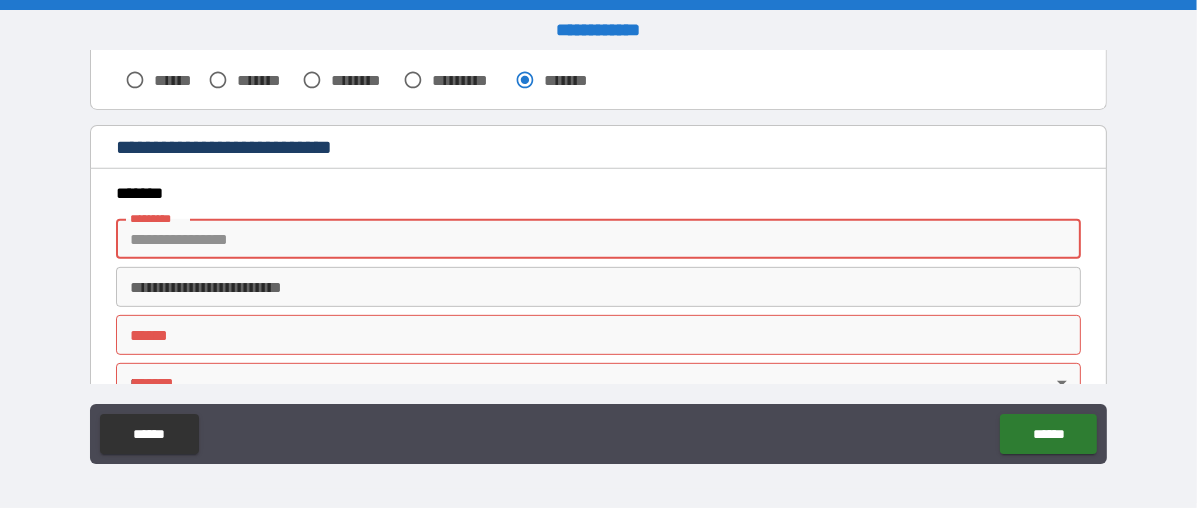 click on "*******   *" at bounding box center (598, 239) 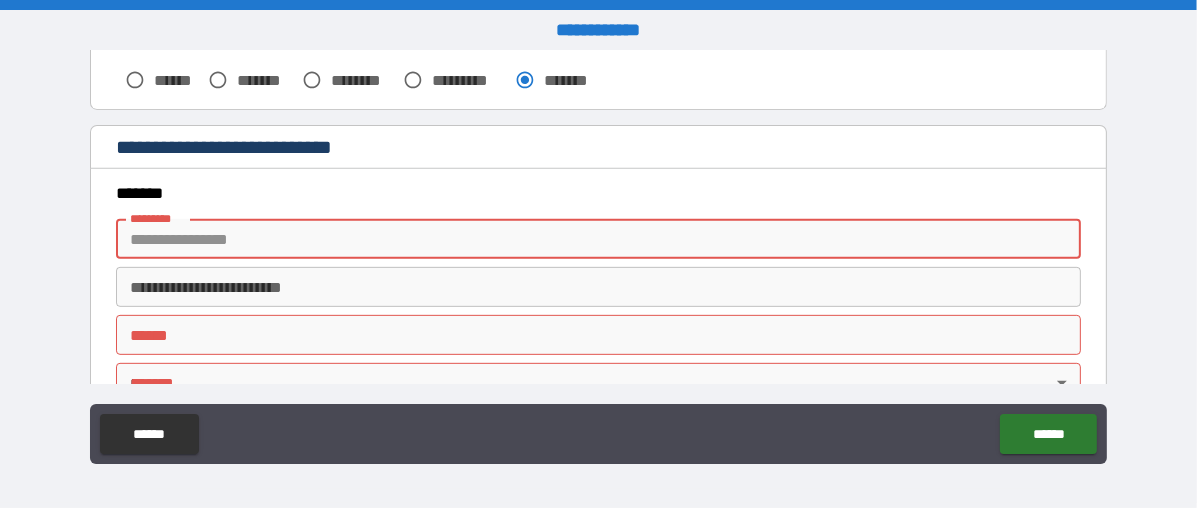 click on "*******   *" at bounding box center (598, 239) 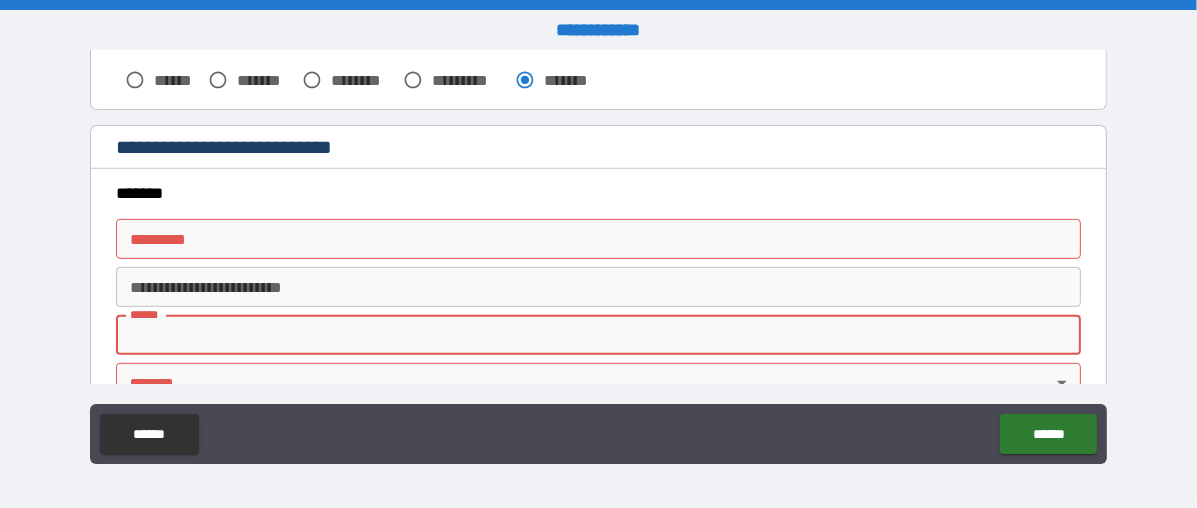 click on "****   *" at bounding box center (598, 335) 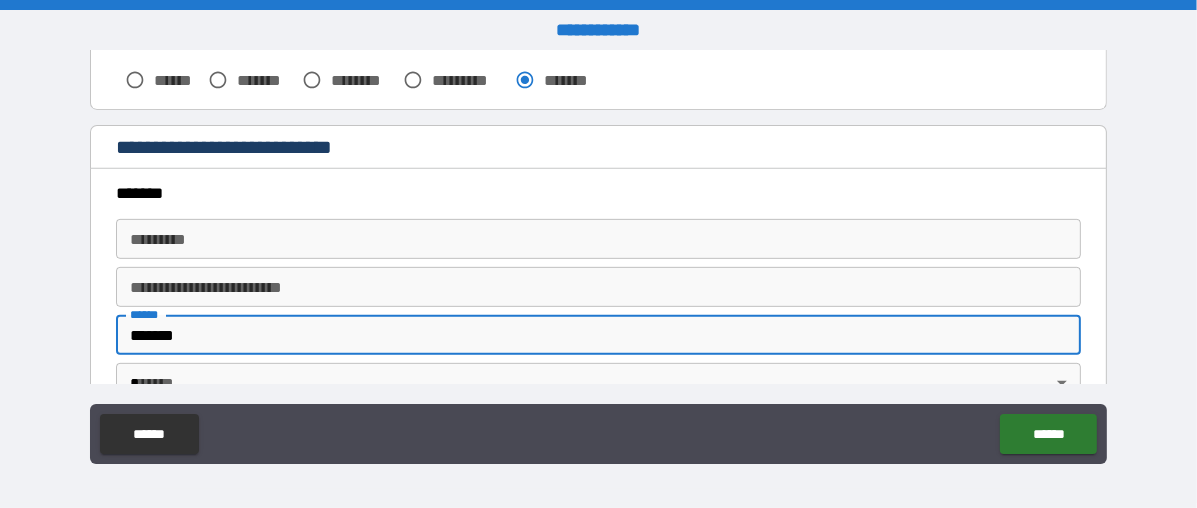scroll, scrollTop: 690, scrollLeft: 0, axis: vertical 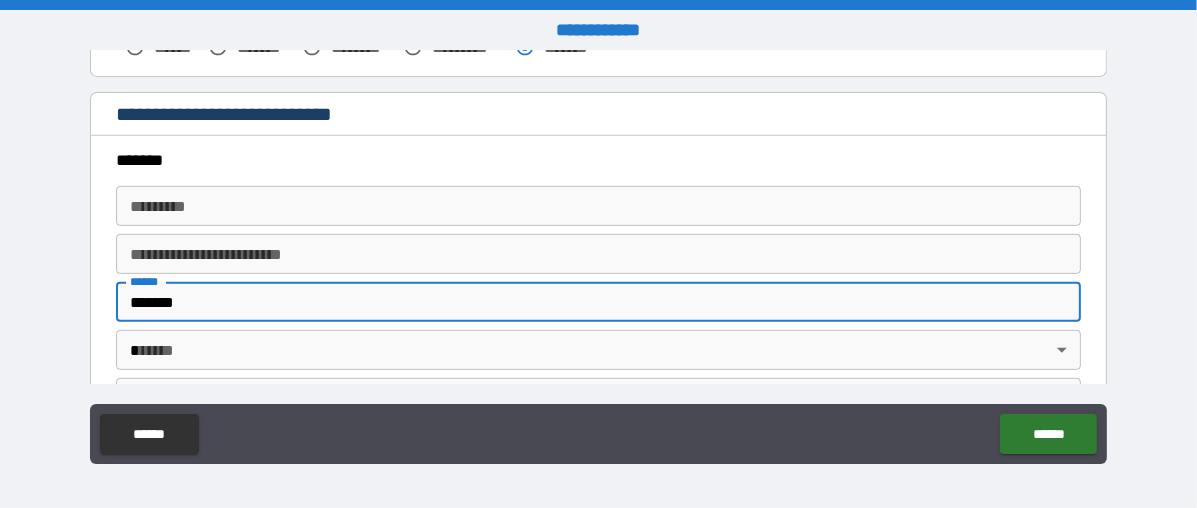 type on "*******" 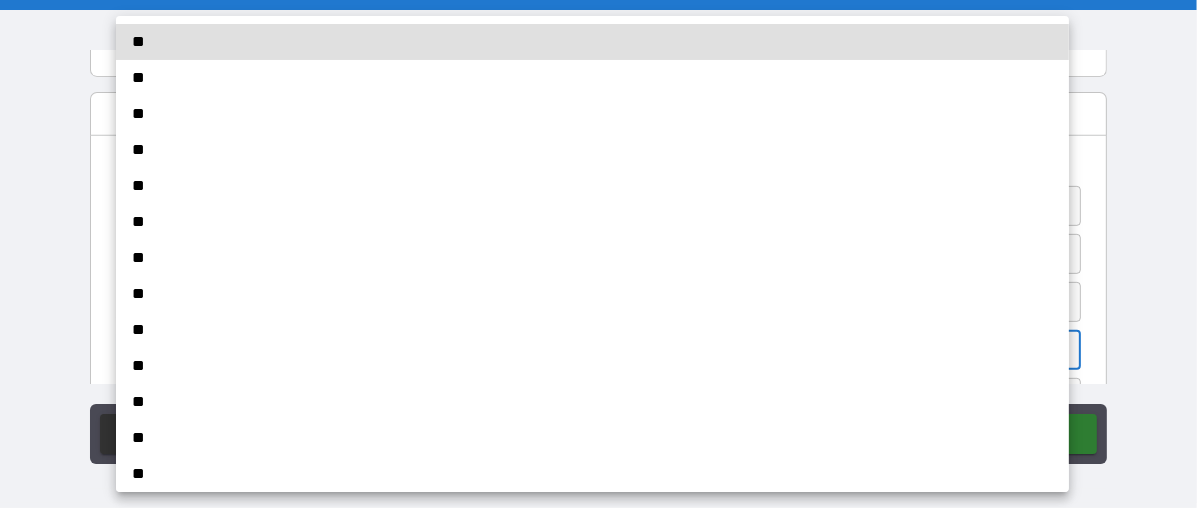 click on "**********" at bounding box center [598, 254] 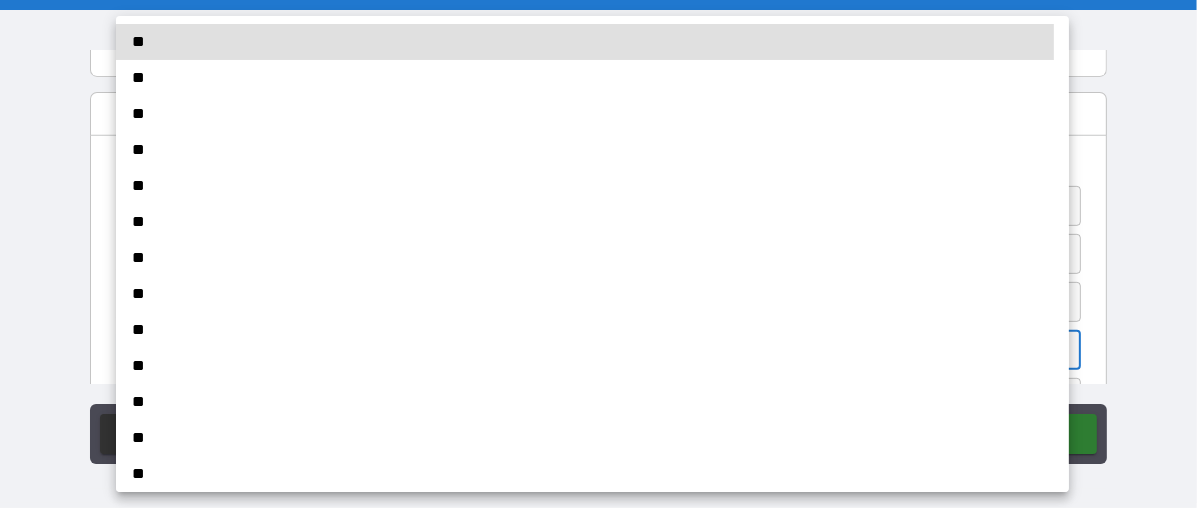 click on "**" at bounding box center (585, 150) 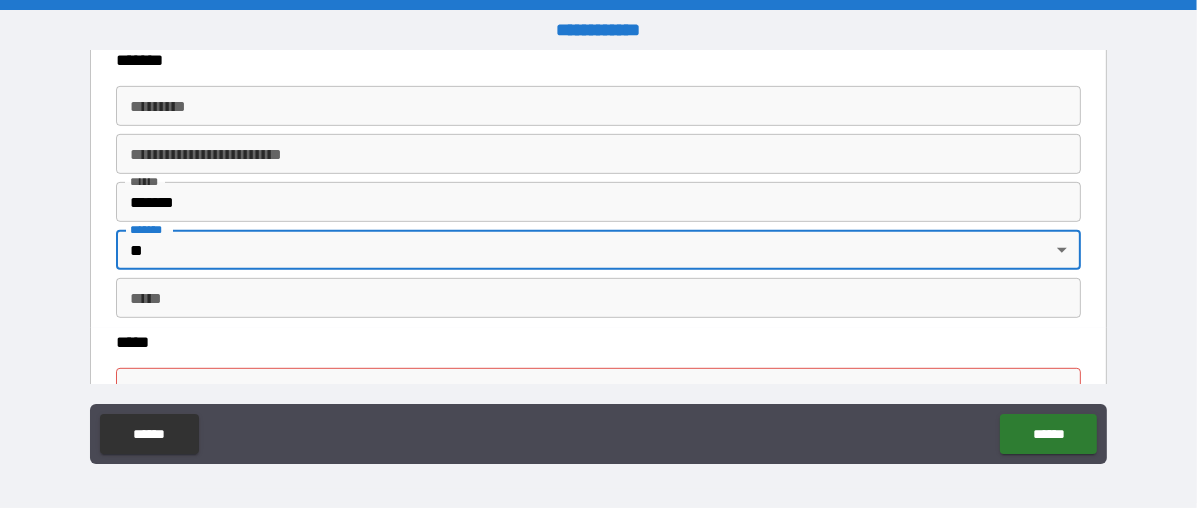 scroll, scrollTop: 824, scrollLeft: 0, axis: vertical 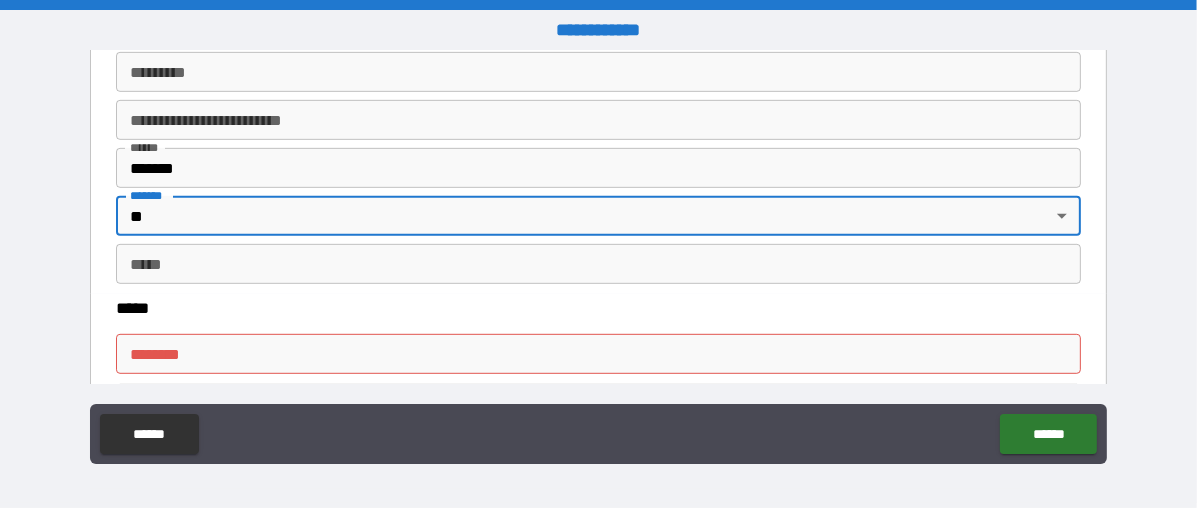 click on "***   *" at bounding box center (598, 264) 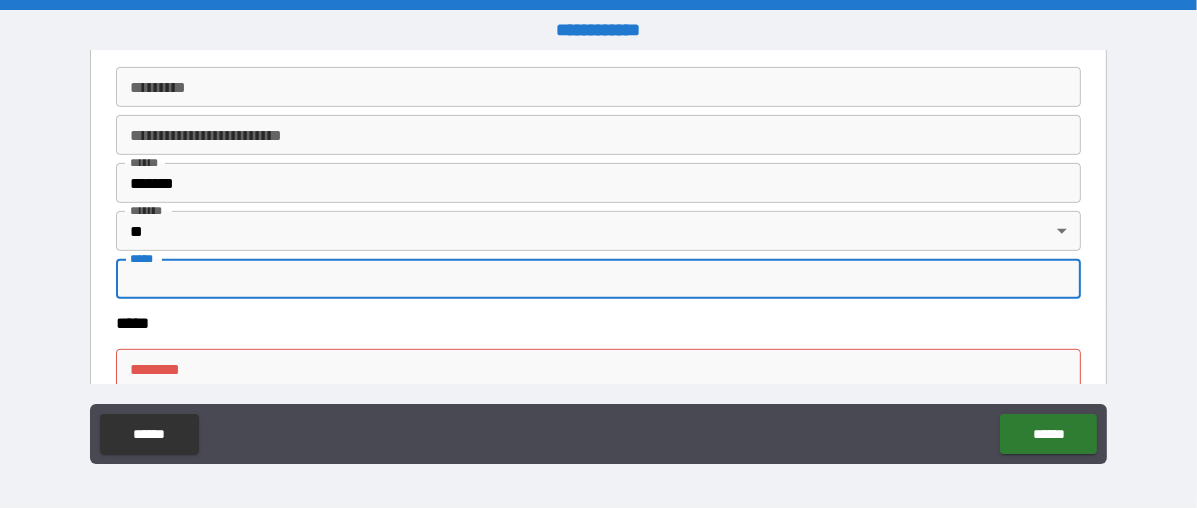 scroll, scrollTop: 842, scrollLeft: 0, axis: vertical 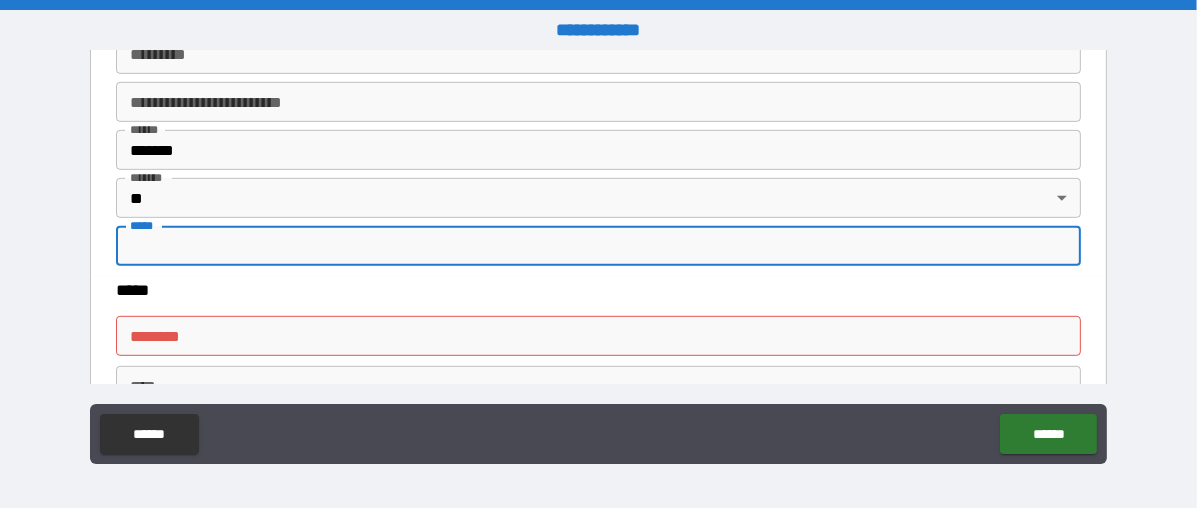 click on "******   * ******   *" at bounding box center [598, 336] 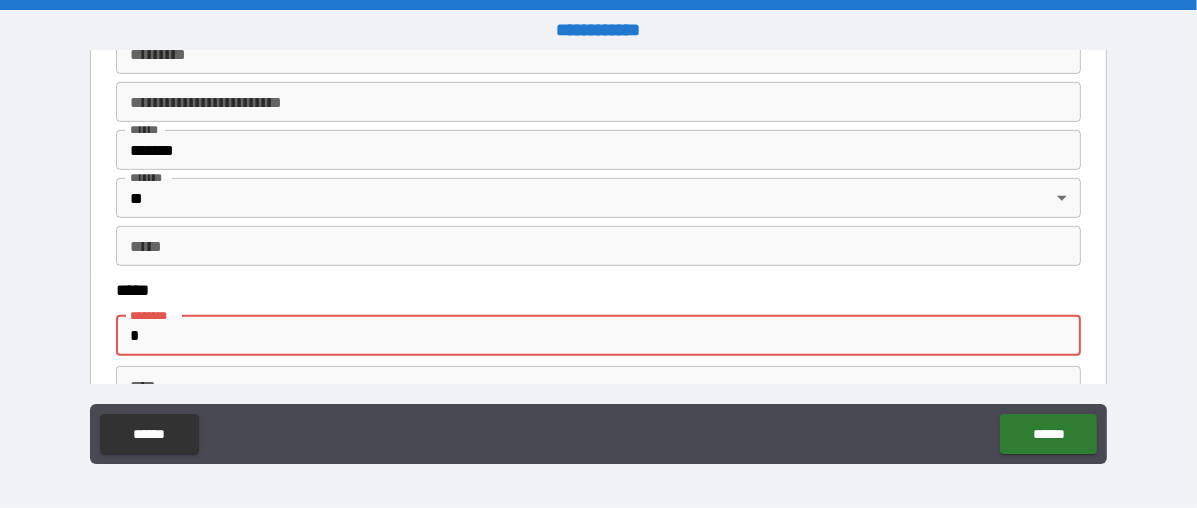 click on "*" at bounding box center (598, 336) 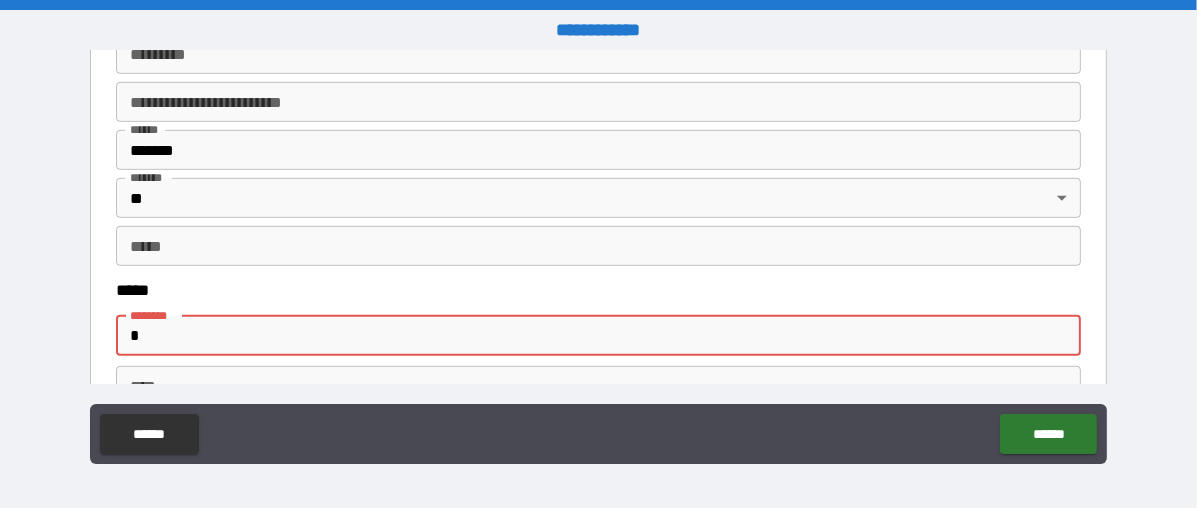 click on "*" at bounding box center (598, 336) 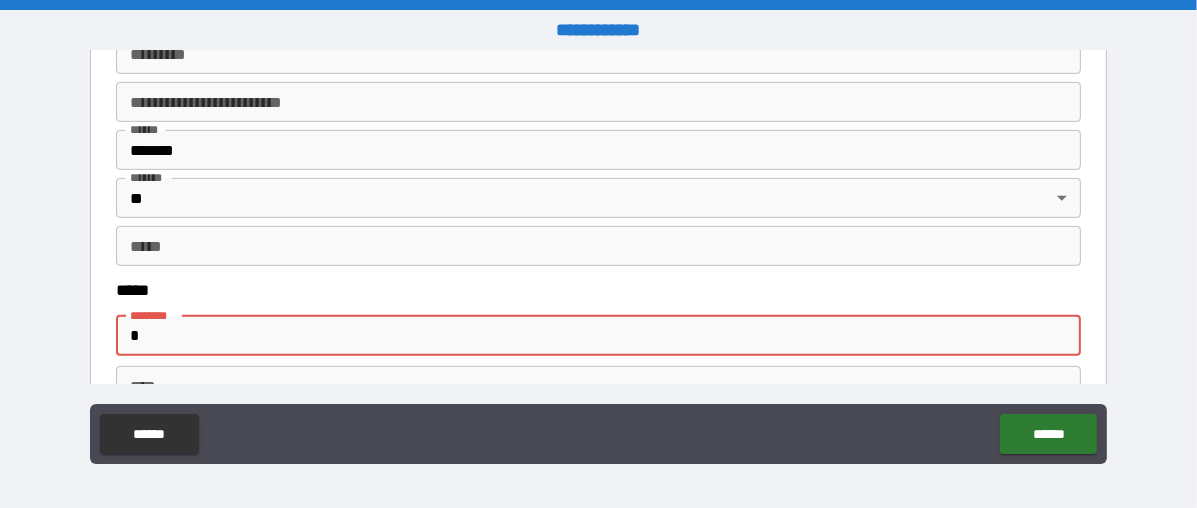type 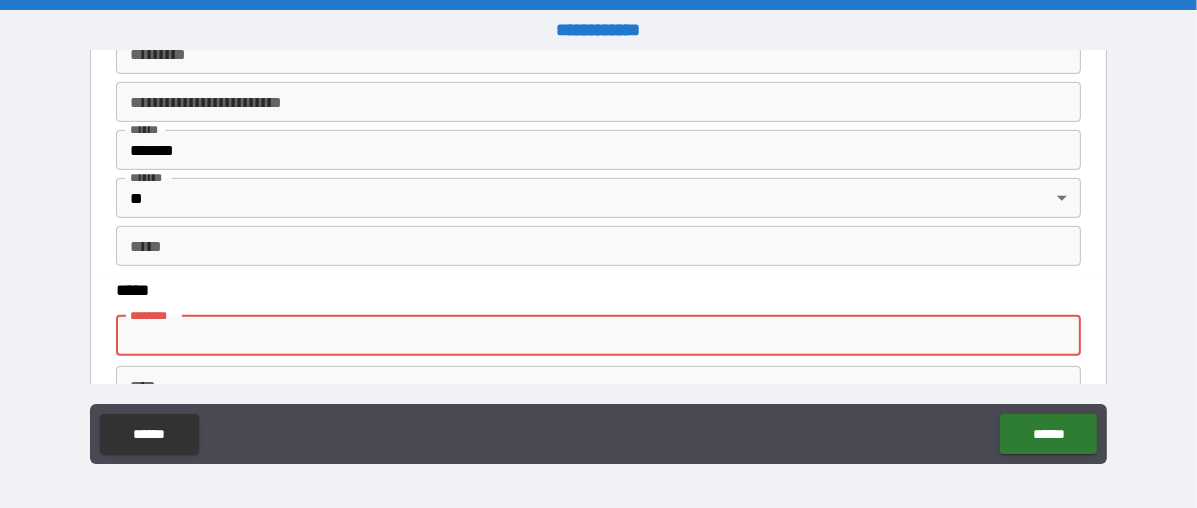 click on "***** ******   * ******   * **** **** **** ****" at bounding box center (598, 371) 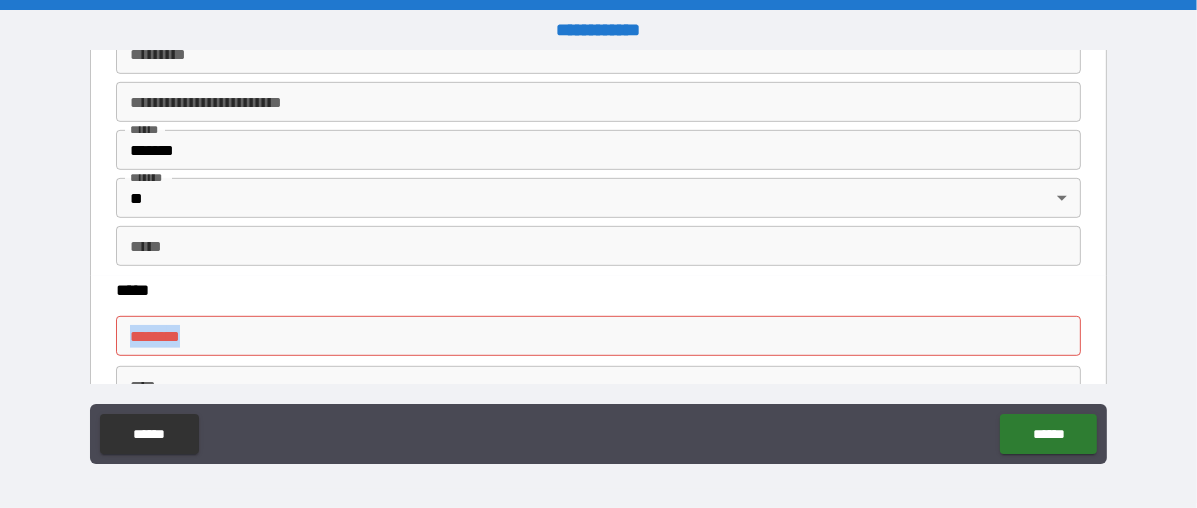 click on "***** ******   * ******   * **** **** **** ****" at bounding box center (598, 371) 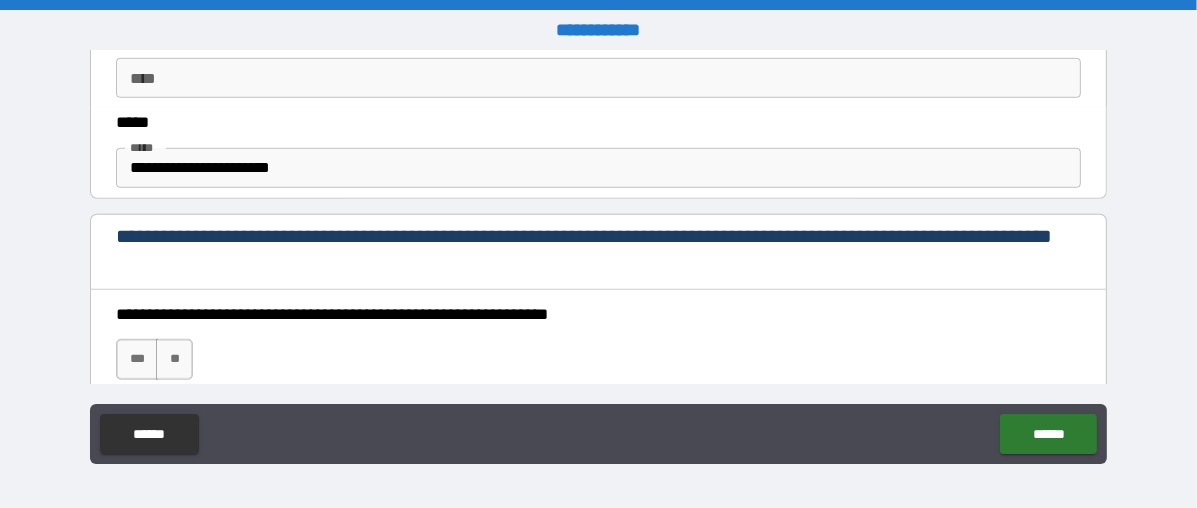 scroll, scrollTop: 1233, scrollLeft: 0, axis: vertical 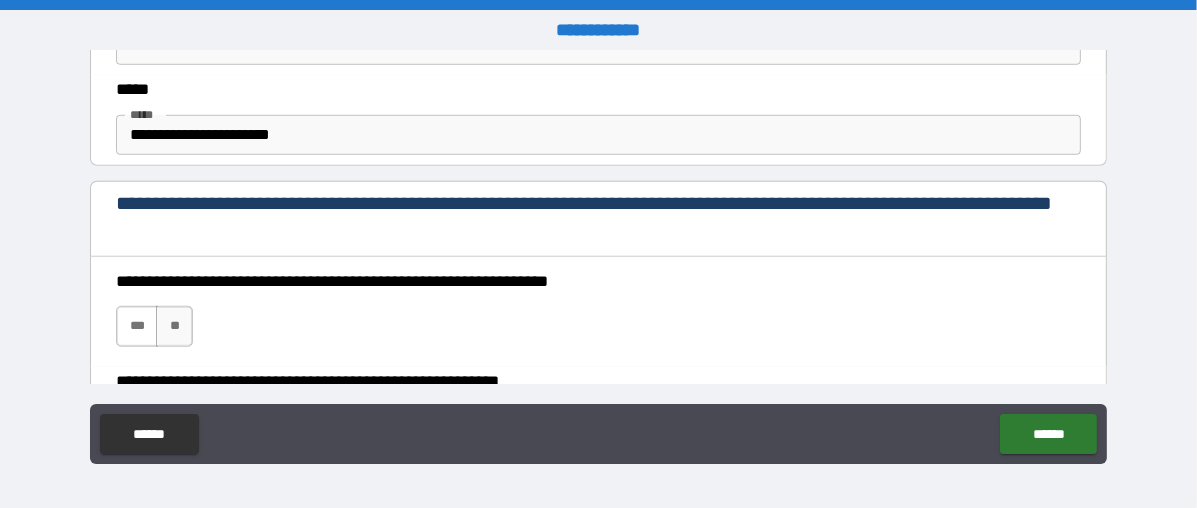 click on "***" at bounding box center (137, 326) 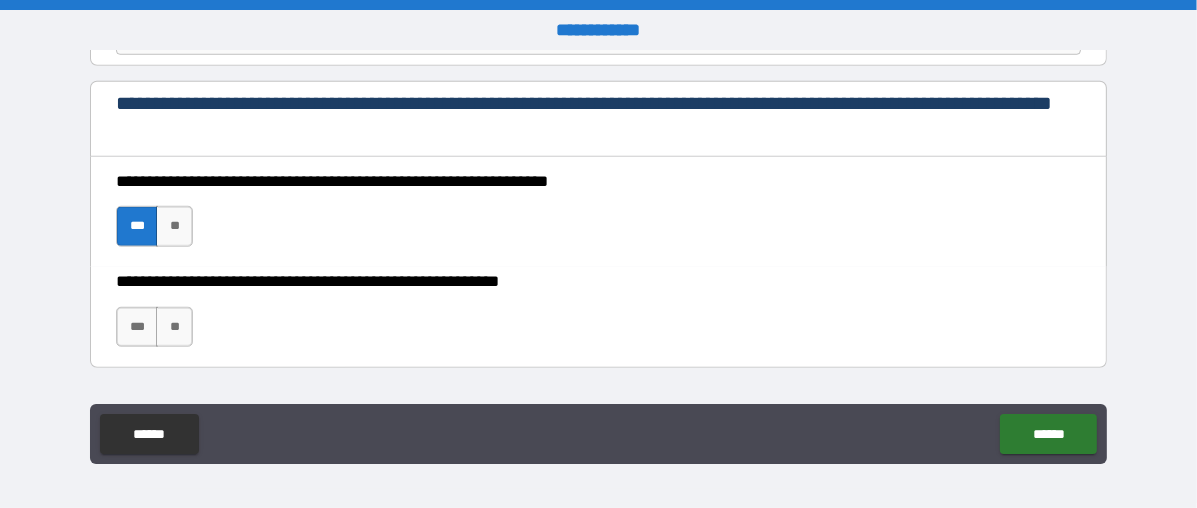 scroll, scrollTop: 1399, scrollLeft: 0, axis: vertical 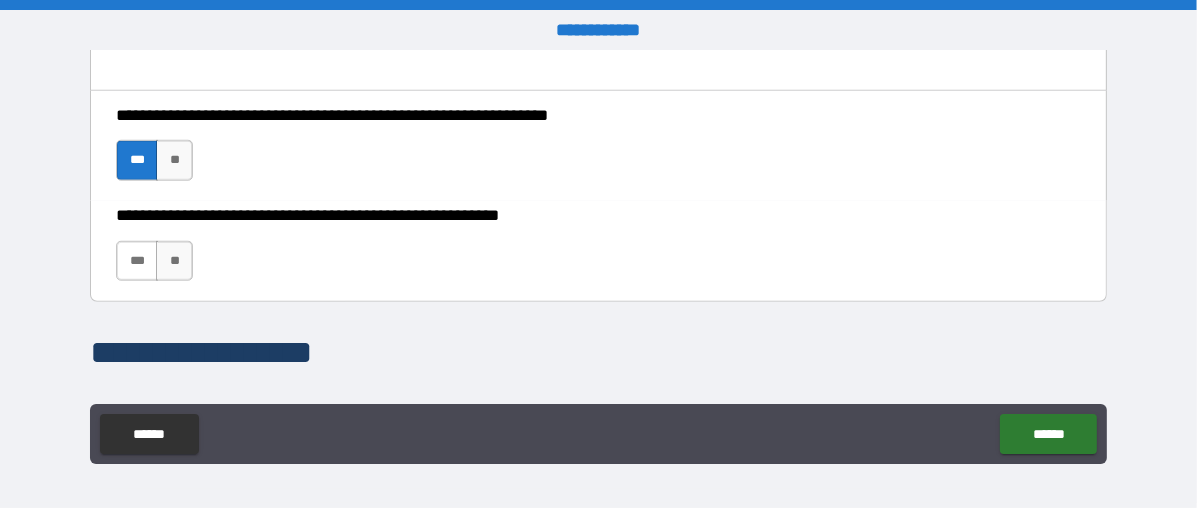 click on "***" at bounding box center [137, 261] 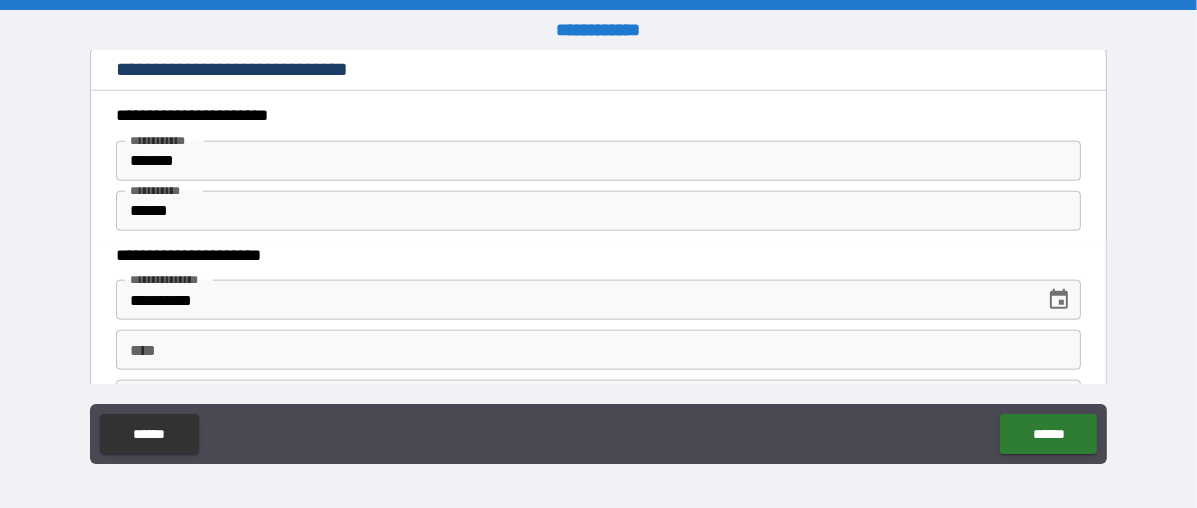 scroll, scrollTop: 1933, scrollLeft: 0, axis: vertical 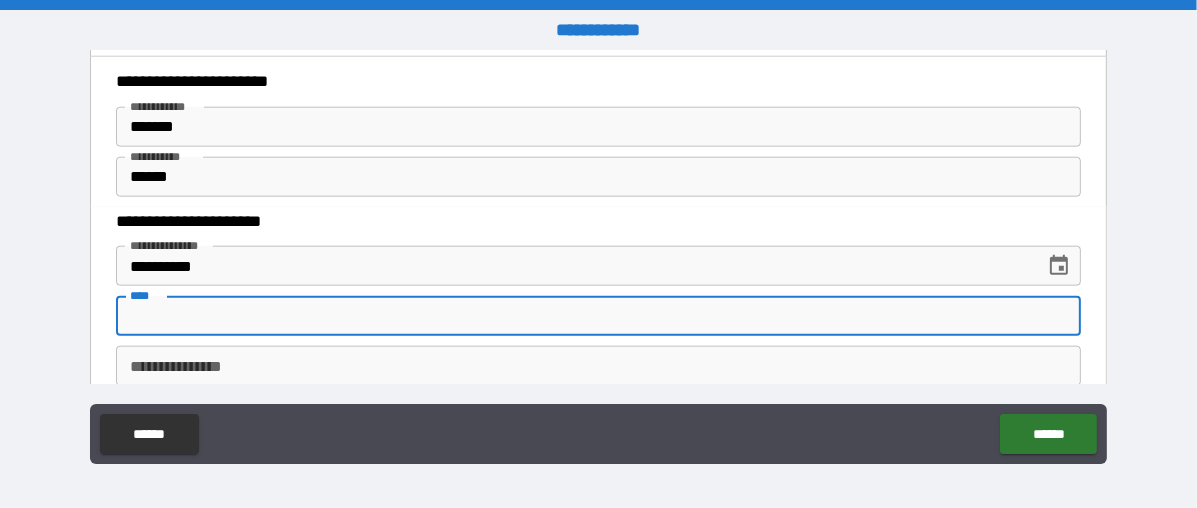 click on "****" at bounding box center [598, 316] 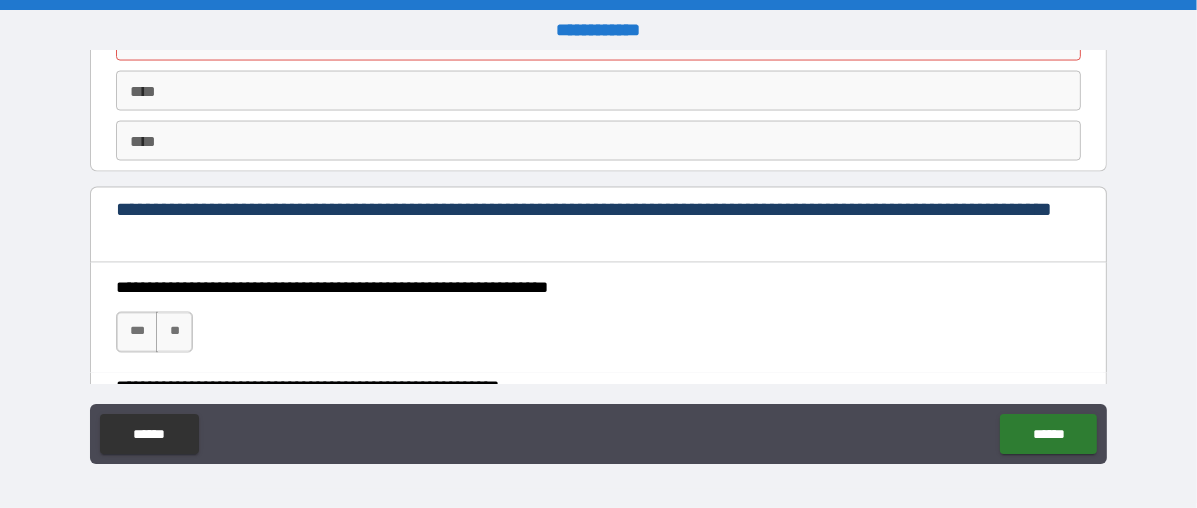 scroll, scrollTop: 2824, scrollLeft: 0, axis: vertical 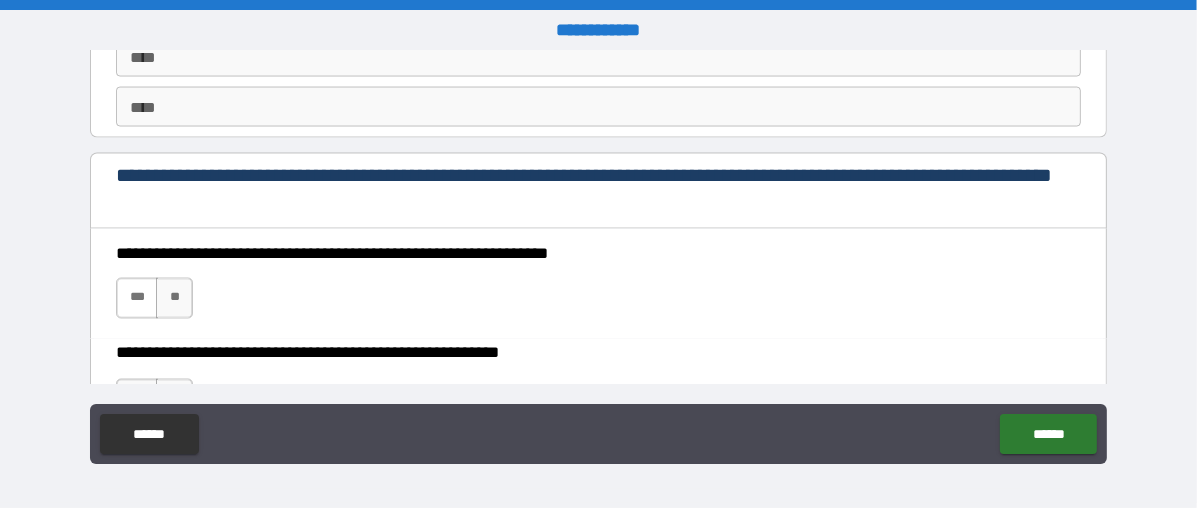 click on "***" at bounding box center [137, 298] 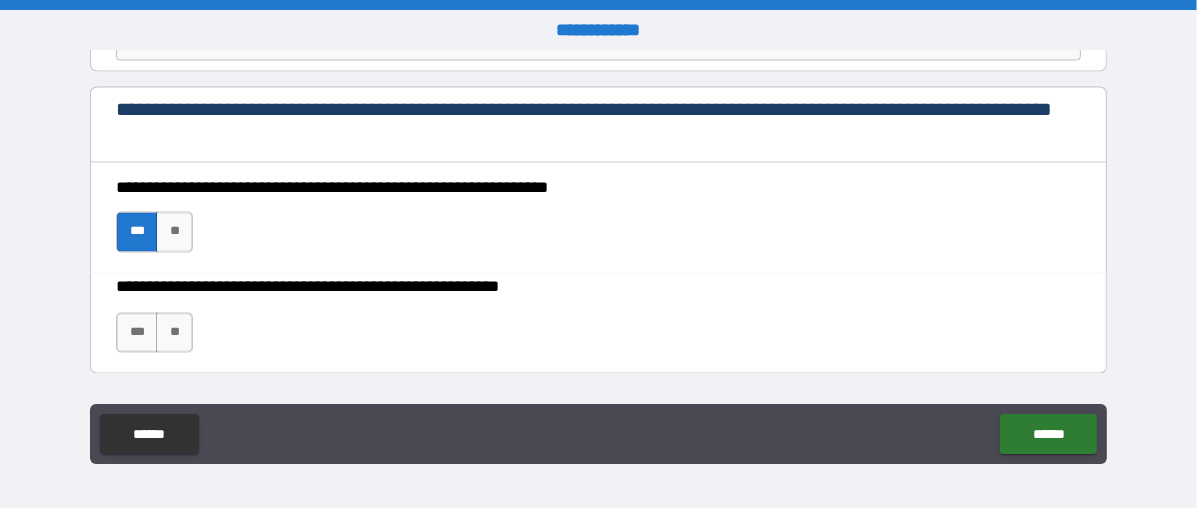 scroll, scrollTop: 2957, scrollLeft: 0, axis: vertical 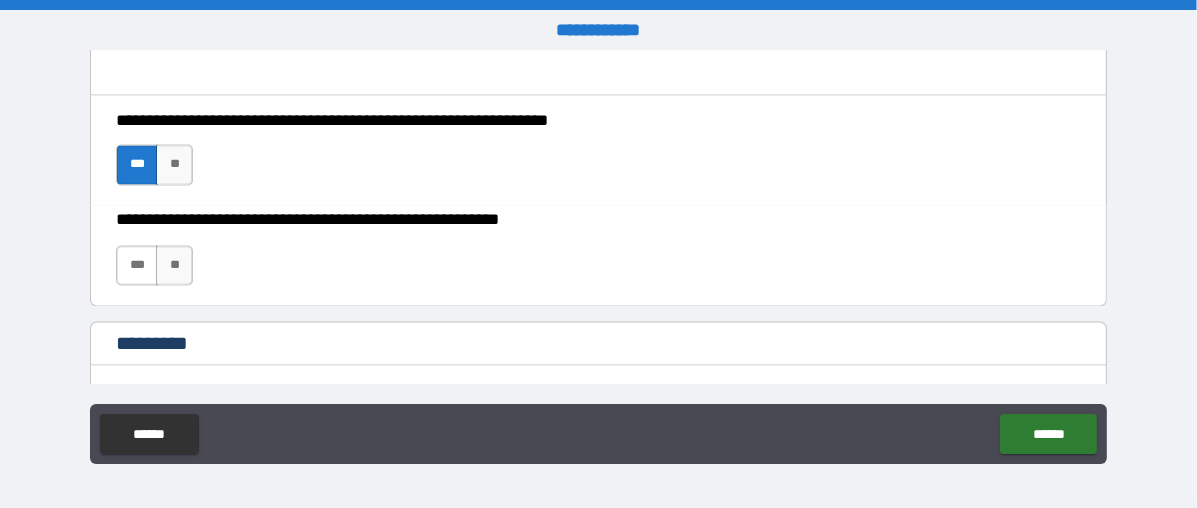 click on "***" at bounding box center (137, 266) 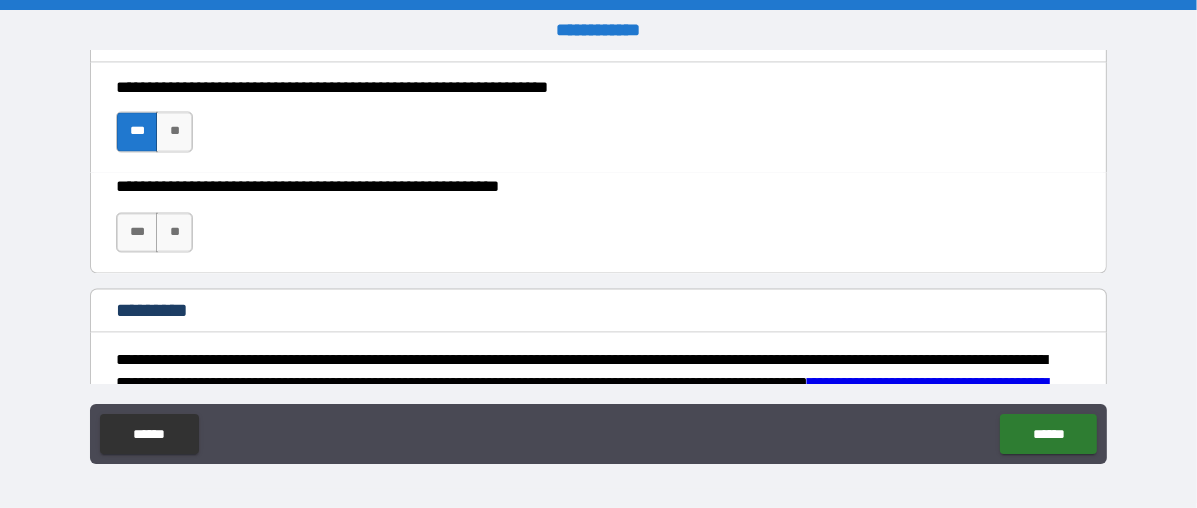 scroll, scrollTop: 3057, scrollLeft: 0, axis: vertical 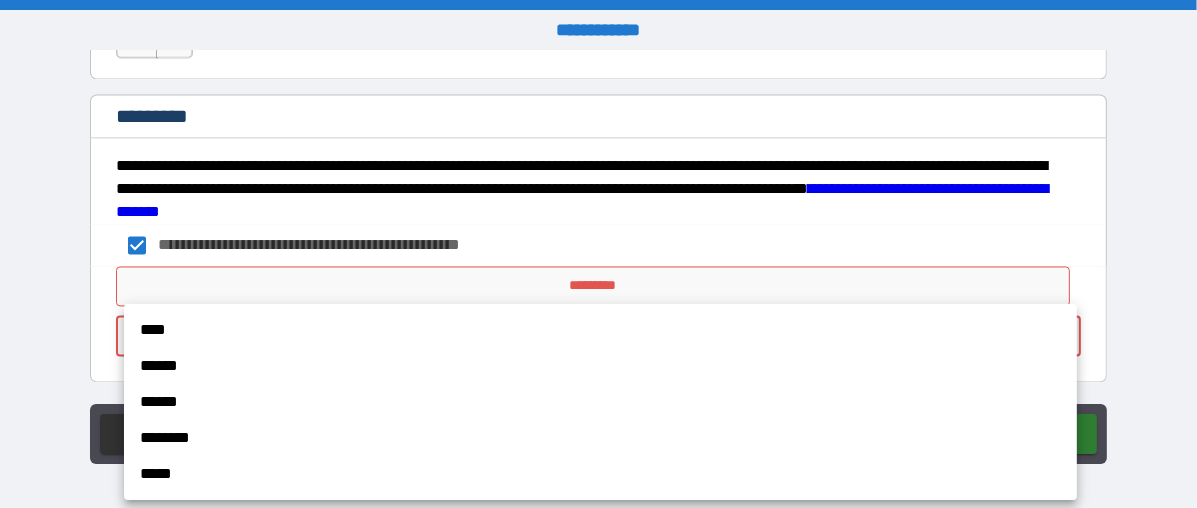 click on "**********" at bounding box center (598, 254) 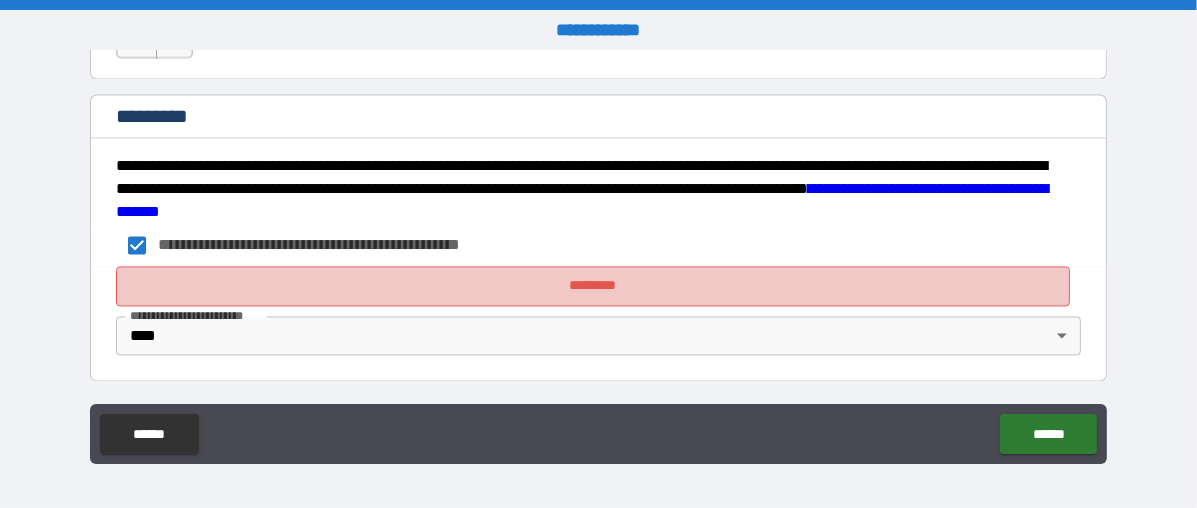 click on "*********" at bounding box center (592, 286) 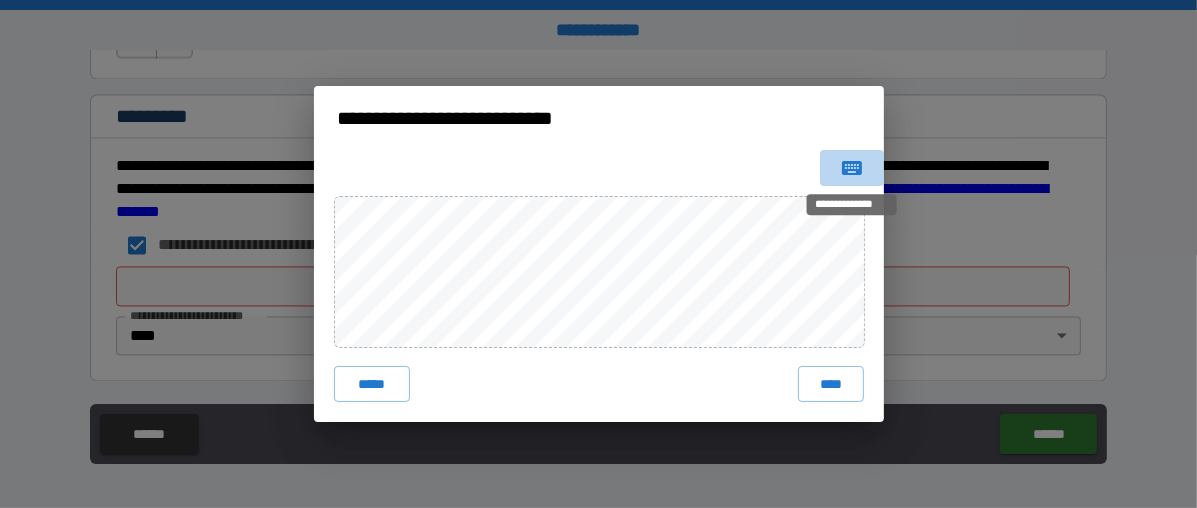 click 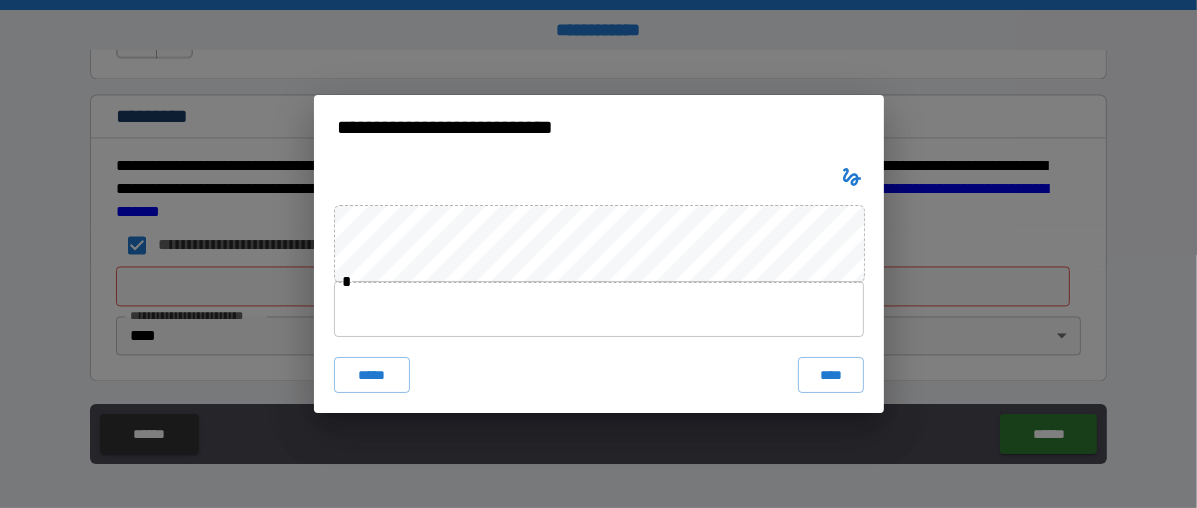 type 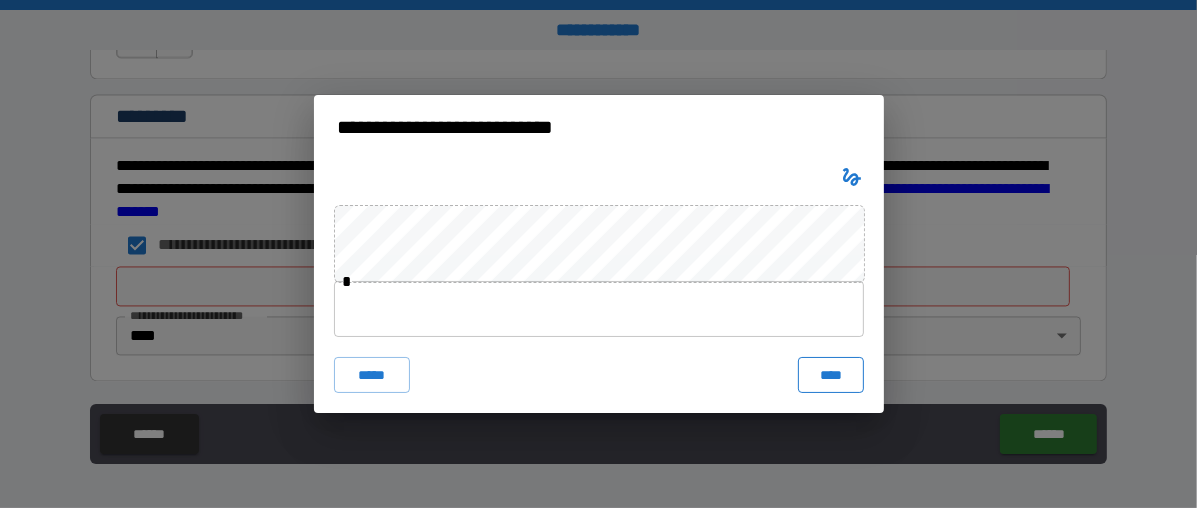 click on "****" at bounding box center (830, 375) 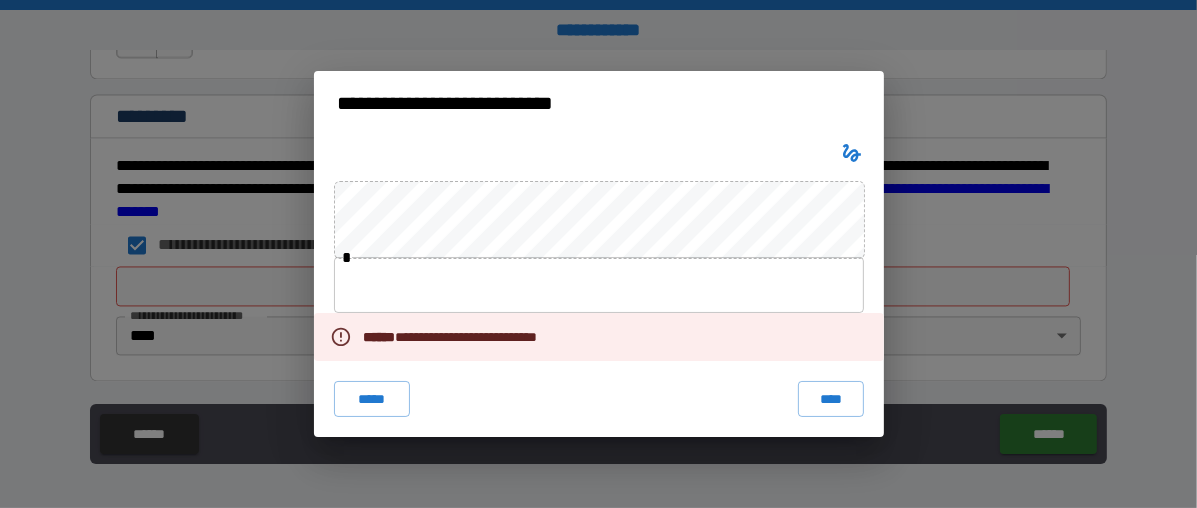 type 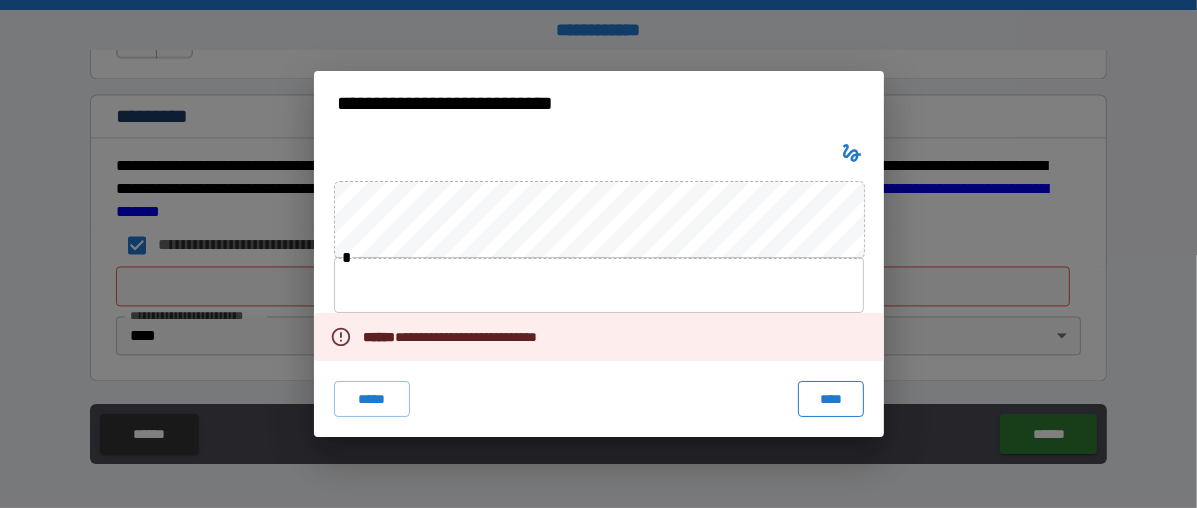 click on "****" at bounding box center (830, 399) 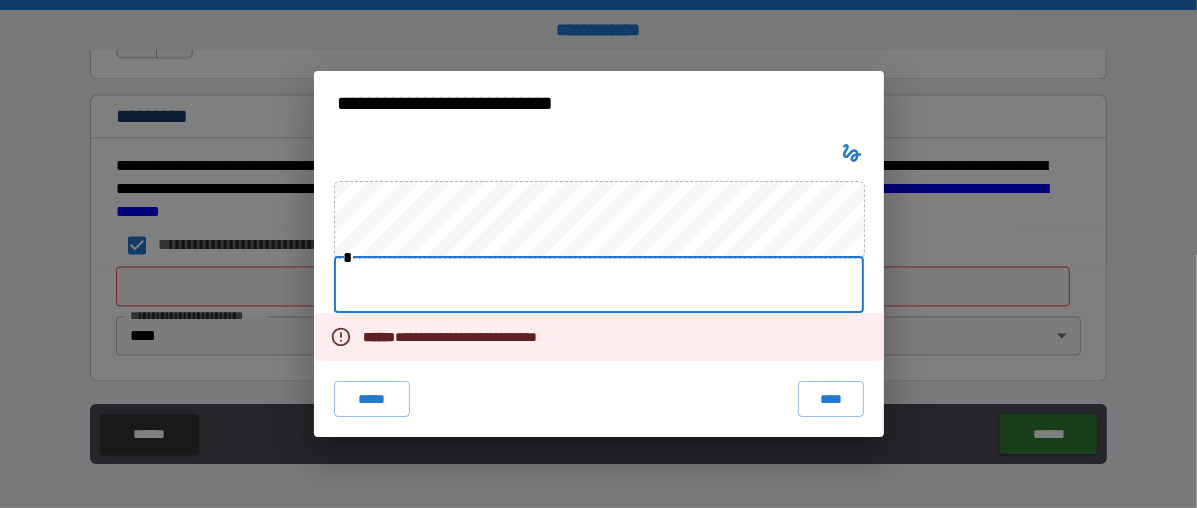 click at bounding box center [599, 285] 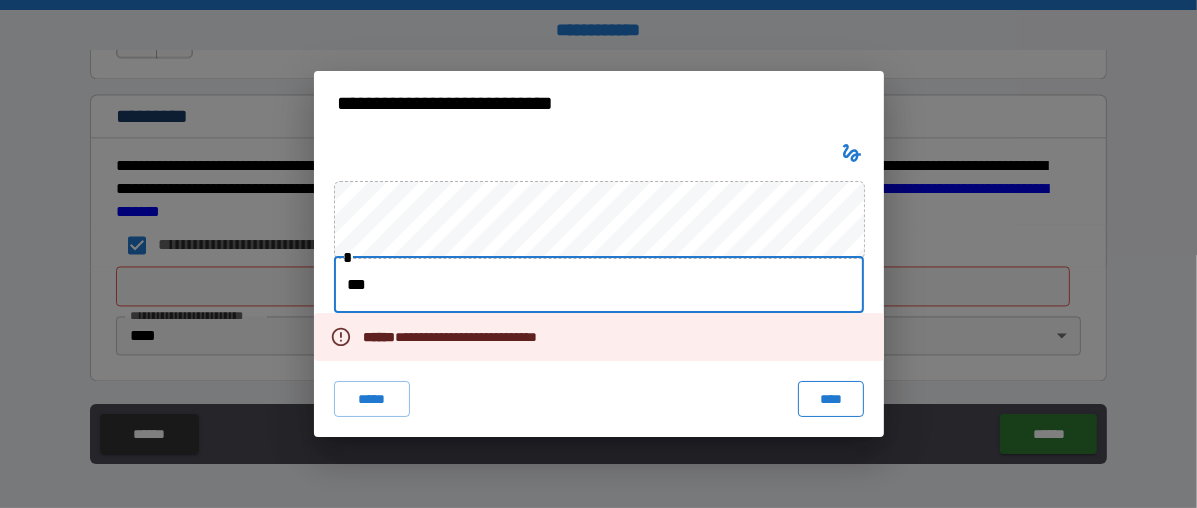 type on "***" 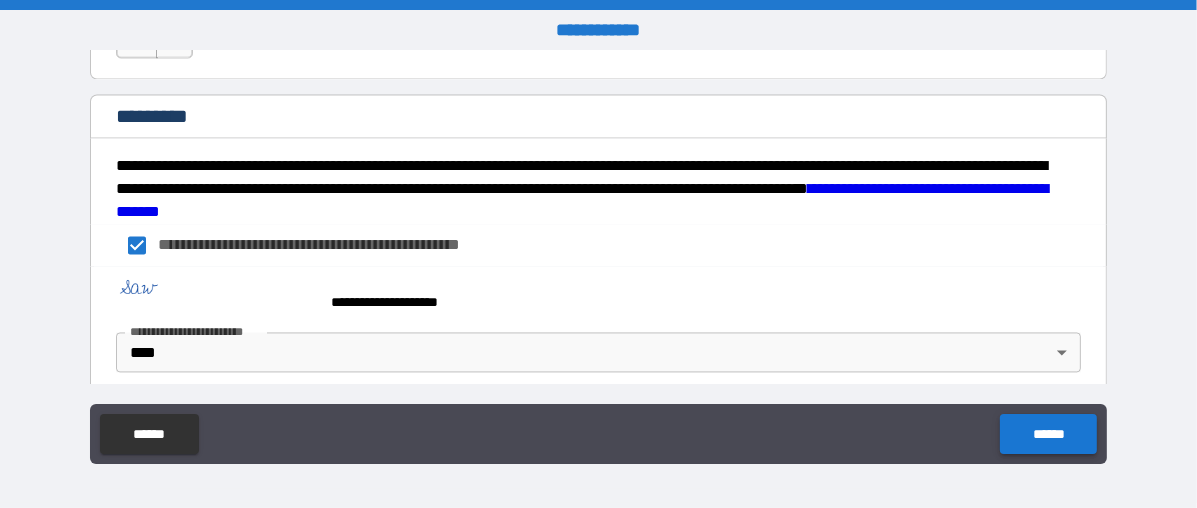 click on "******" at bounding box center (1048, 434) 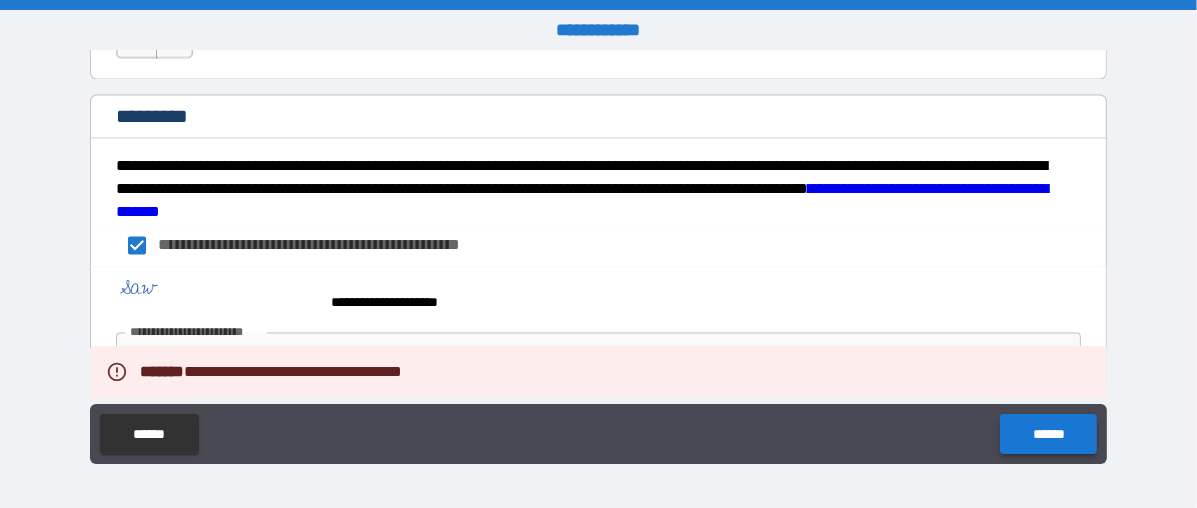 click on "******" at bounding box center [1048, 434] 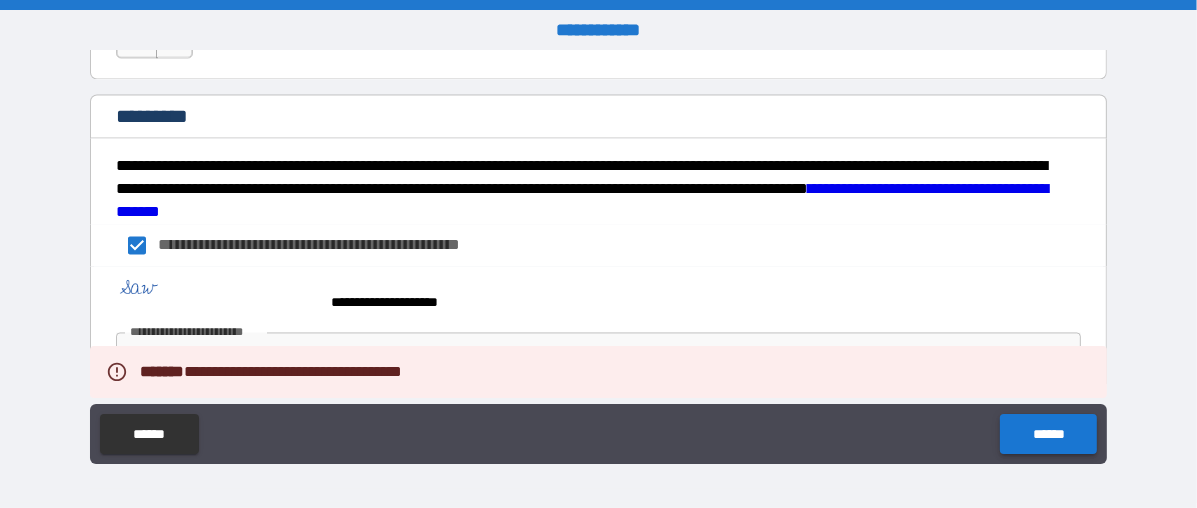 click on "******" at bounding box center [1048, 434] 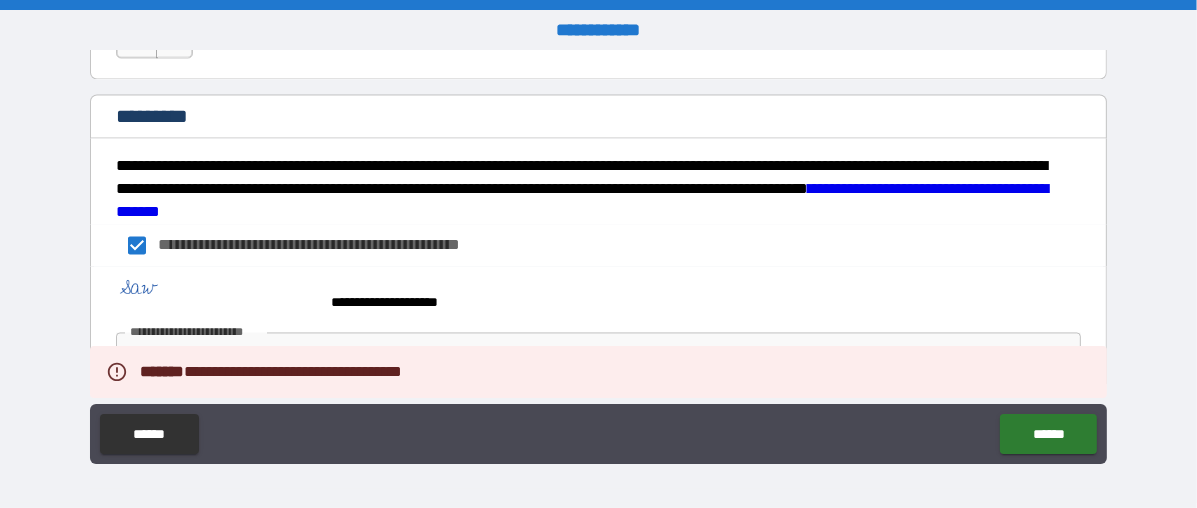 scroll, scrollTop: 3202, scrollLeft: 0, axis: vertical 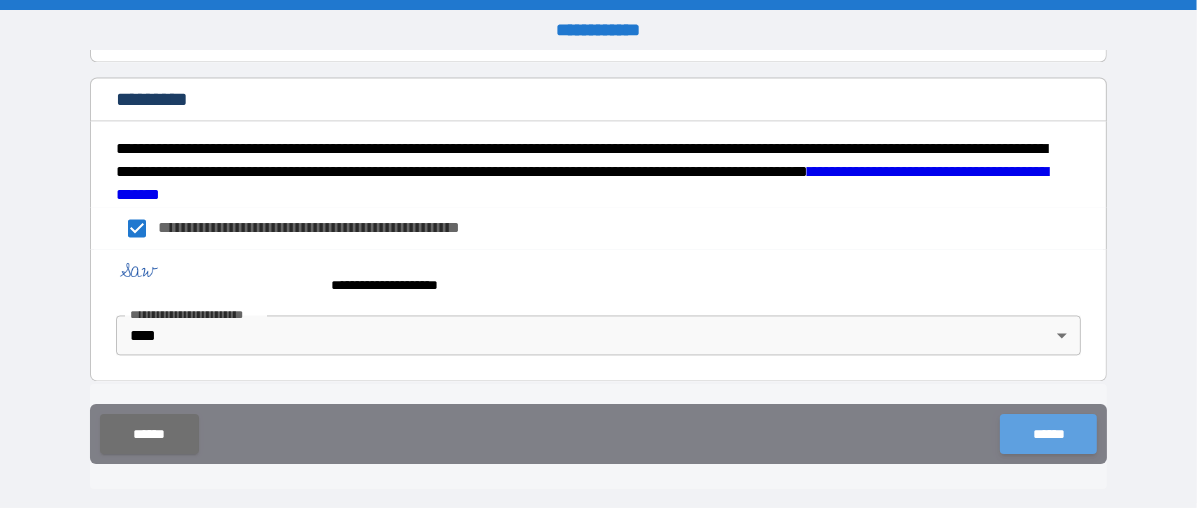 click on "******" at bounding box center (1048, 434) 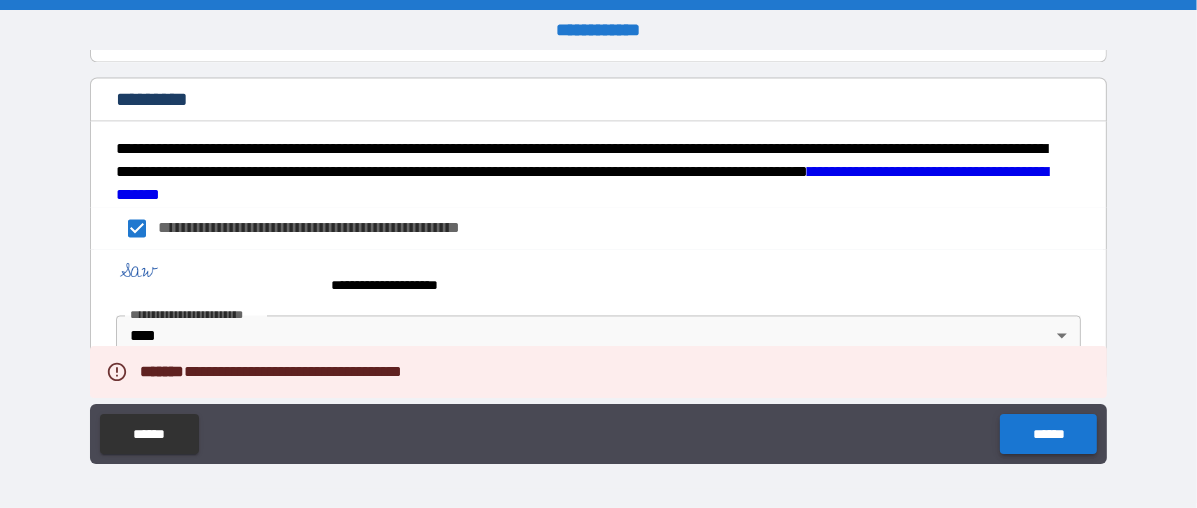 click on "******" at bounding box center [1048, 434] 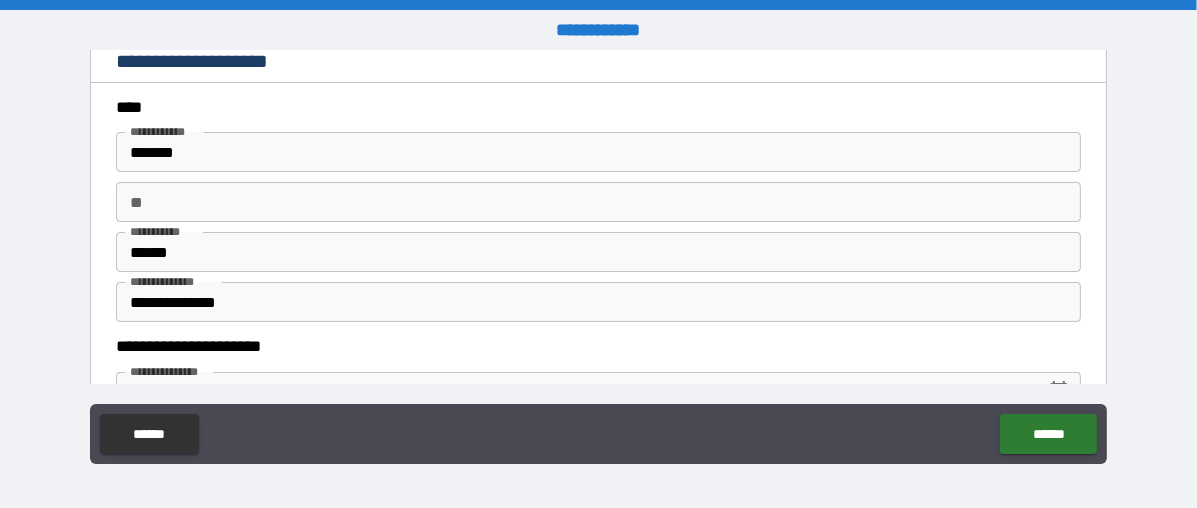 scroll, scrollTop: 0, scrollLeft: 0, axis: both 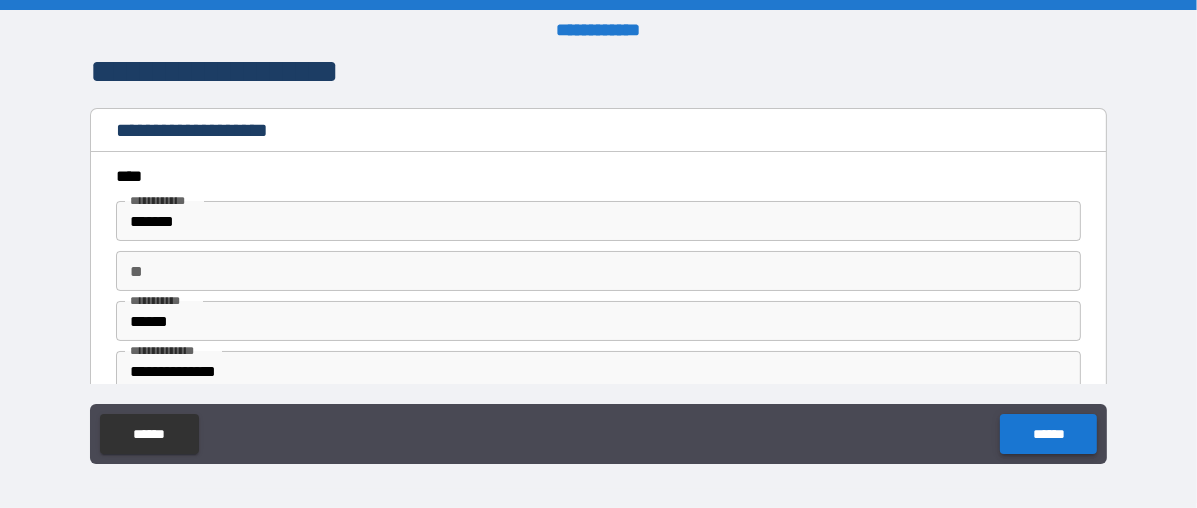 click on "******" at bounding box center [1048, 434] 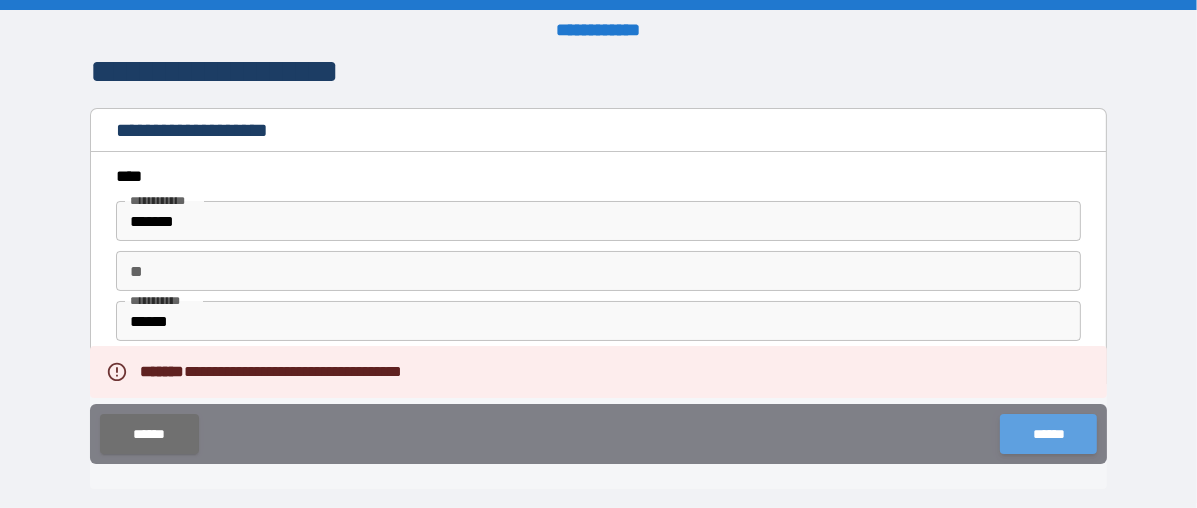 click on "******" at bounding box center [1048, 434] 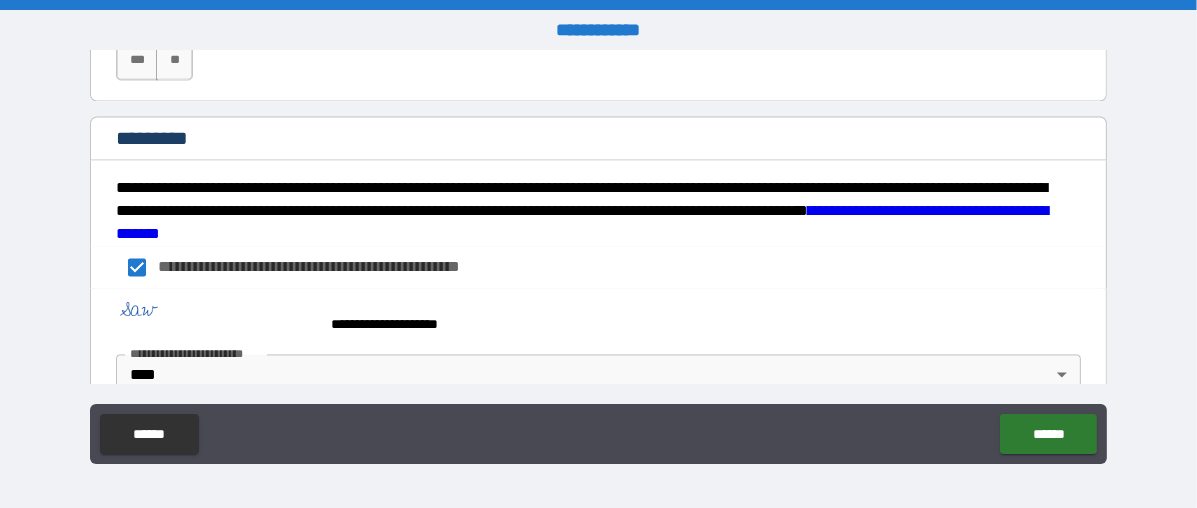 scroll, scrollTop: 3202, scrollLeft: 0, axis: vertical 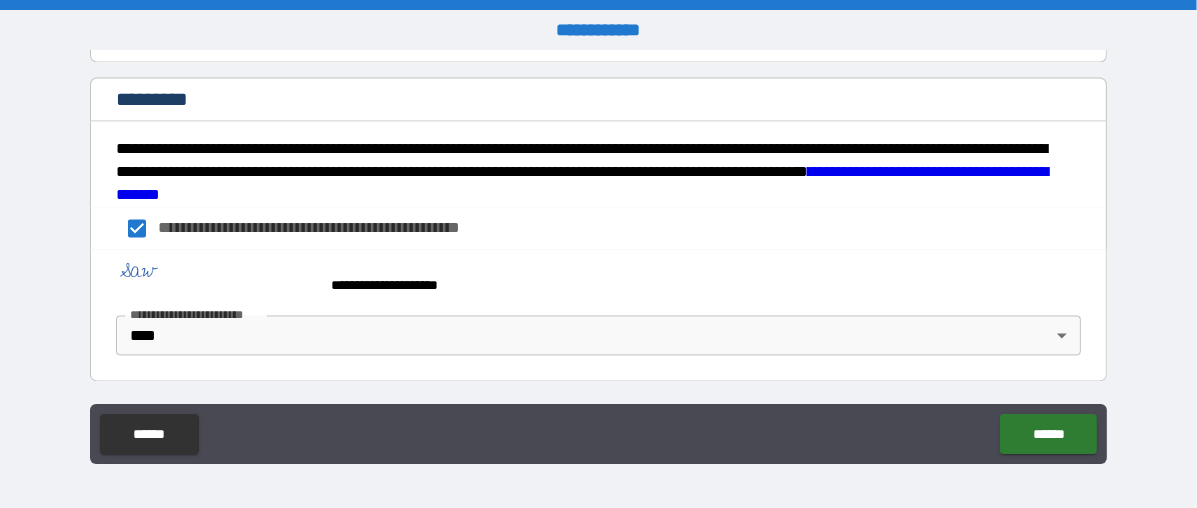 click on "**********" at bounding box center [599, 217] 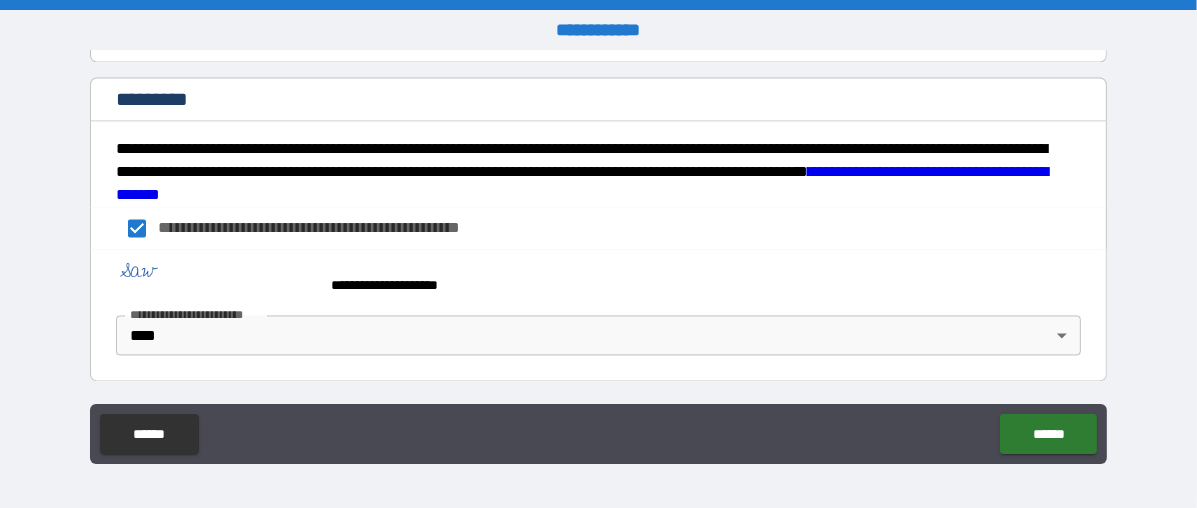 click on "**********" at bounding box center (599, 217) 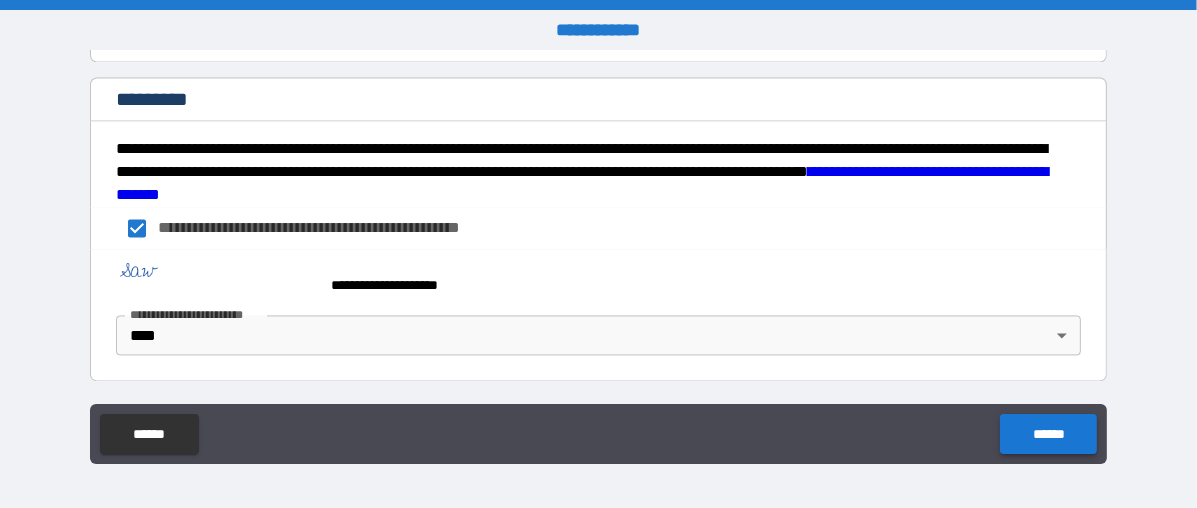 click on "******" at bounding box center (1048, 434) 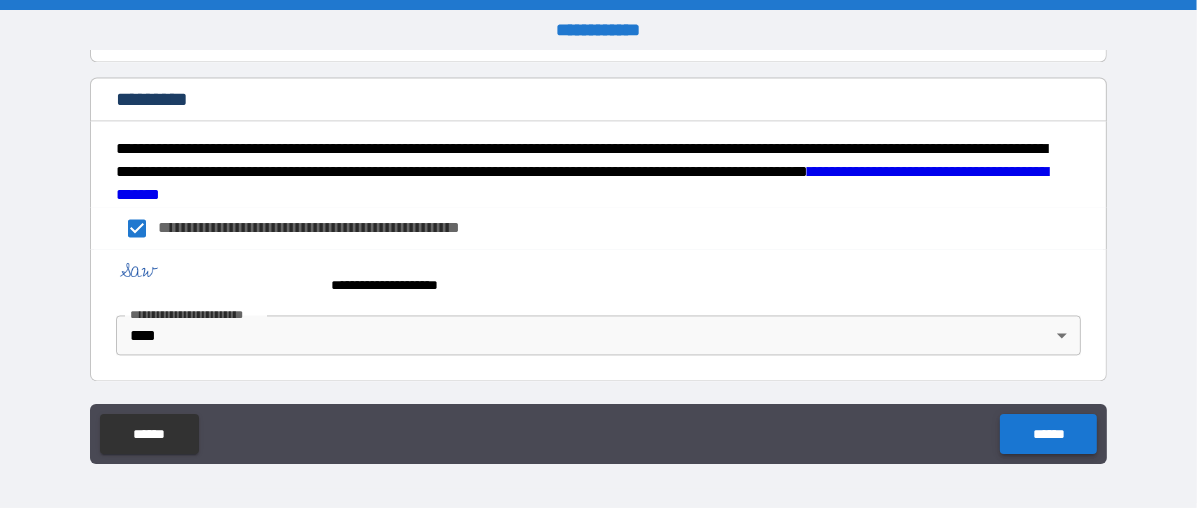 click on "******" at bounding box center (1048, 434) 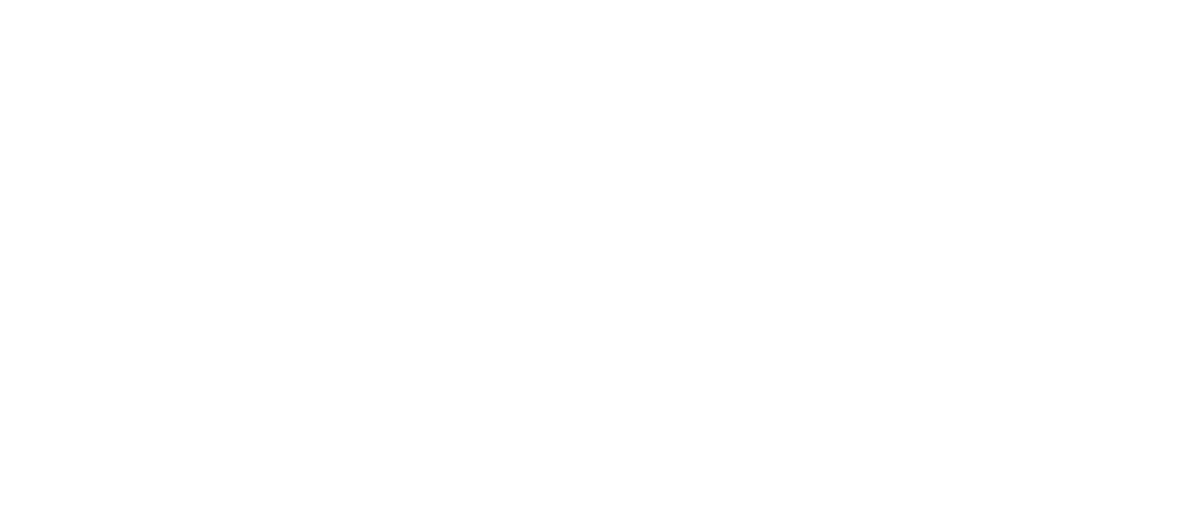 scroll, scrollTop: 0, scrollLeft: 0, axis: both 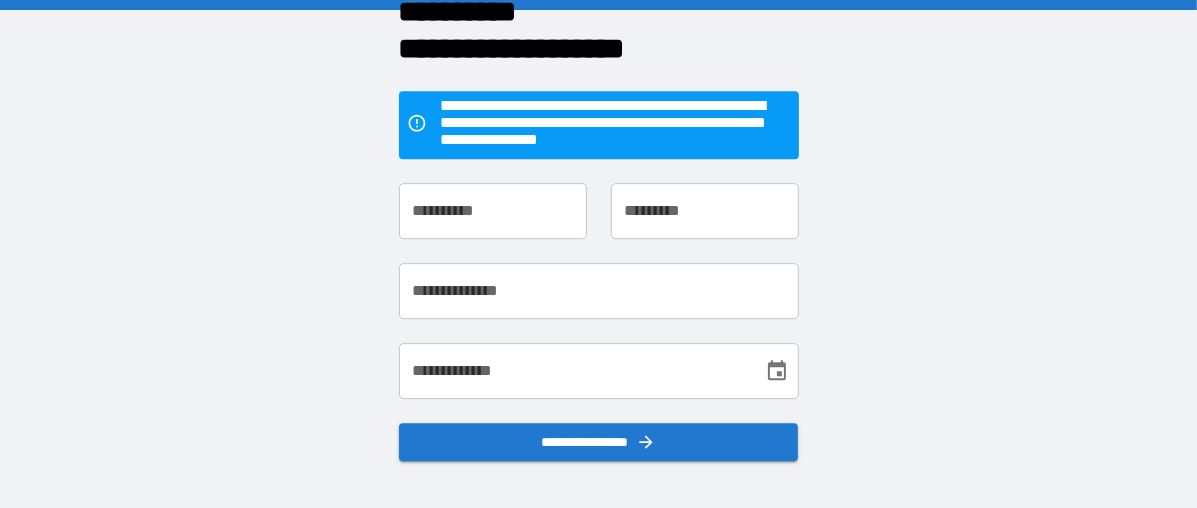 click on "**********" at bounding box center [587, 113] 